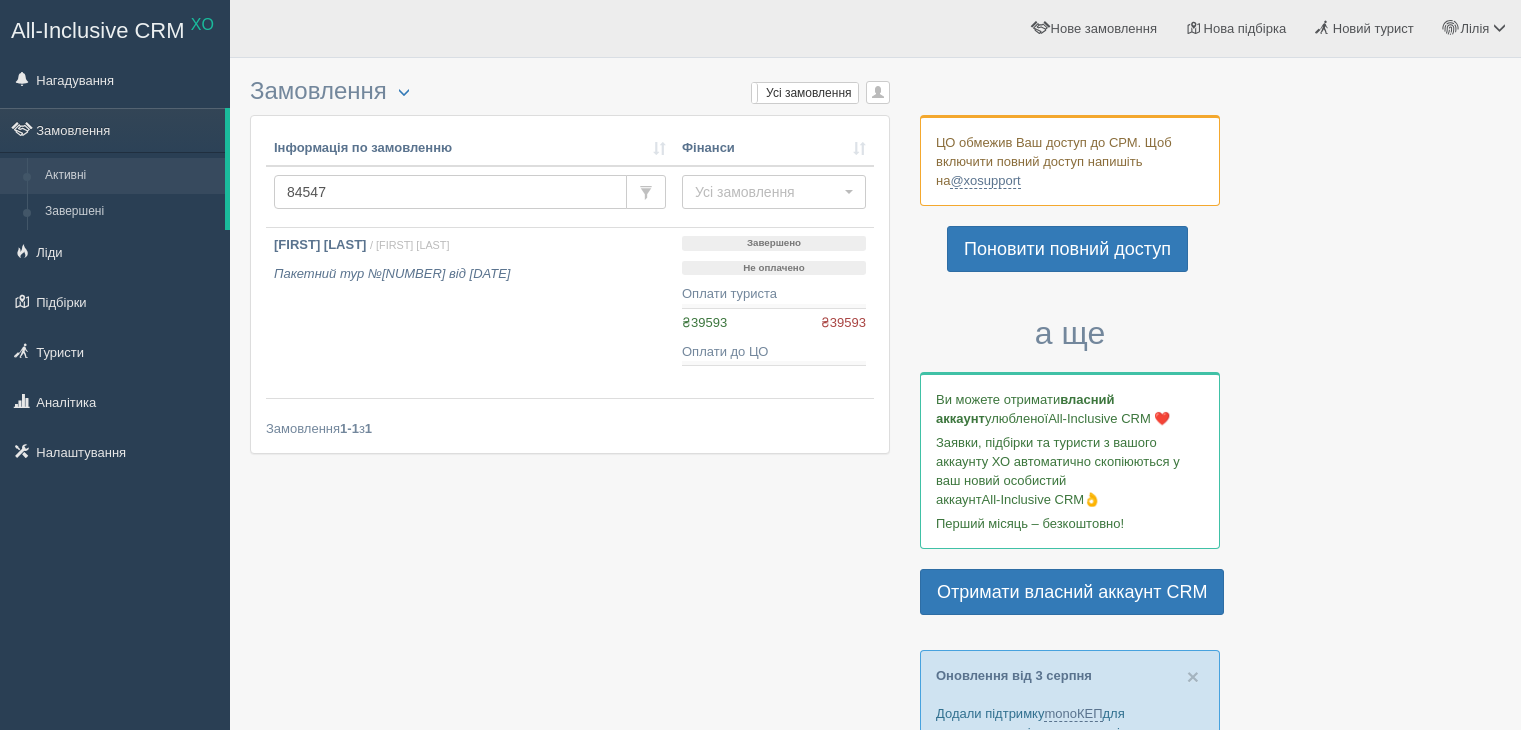 scroll, scrollTop: 0, scrollLeft: 0, axis: both 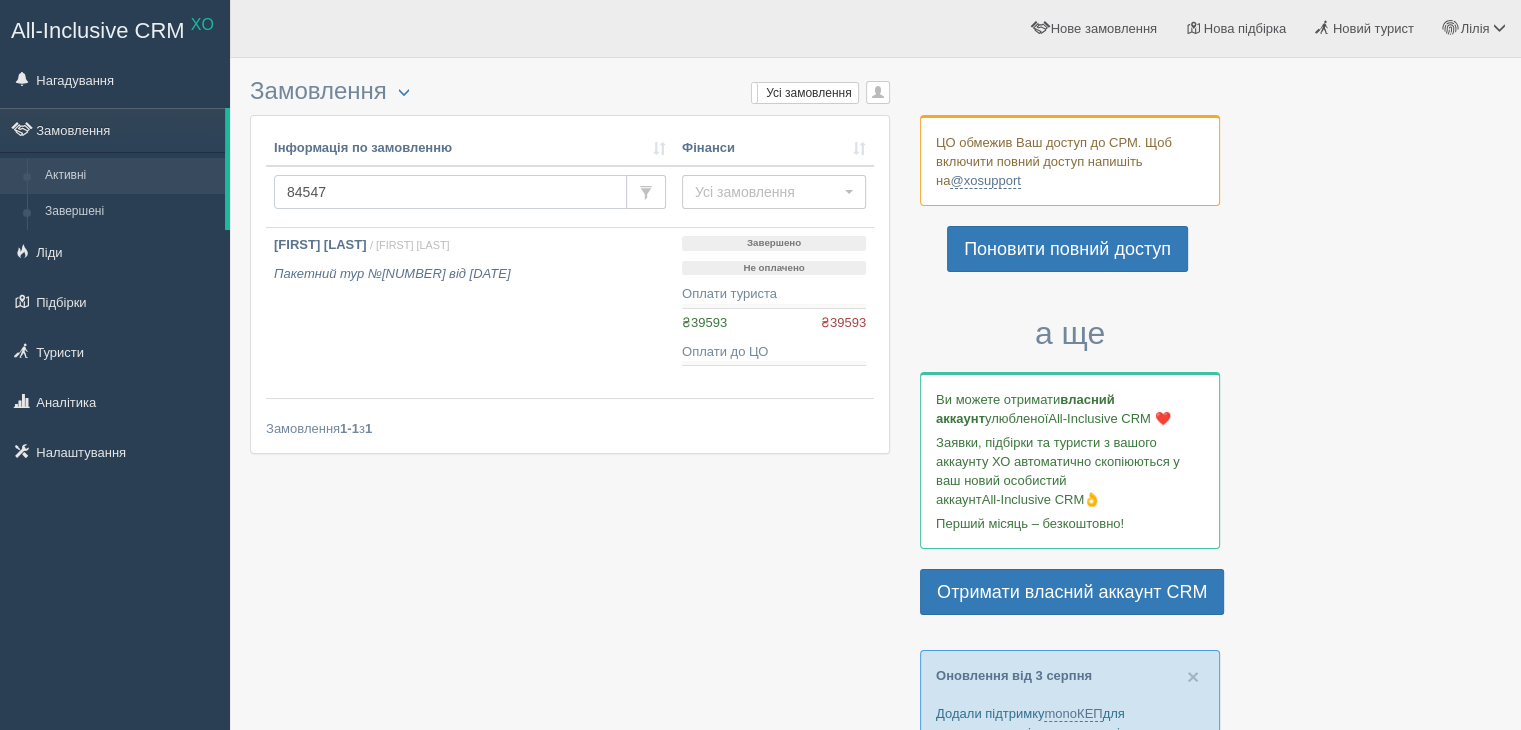 click on "84547" at bounding box center [450, 192] 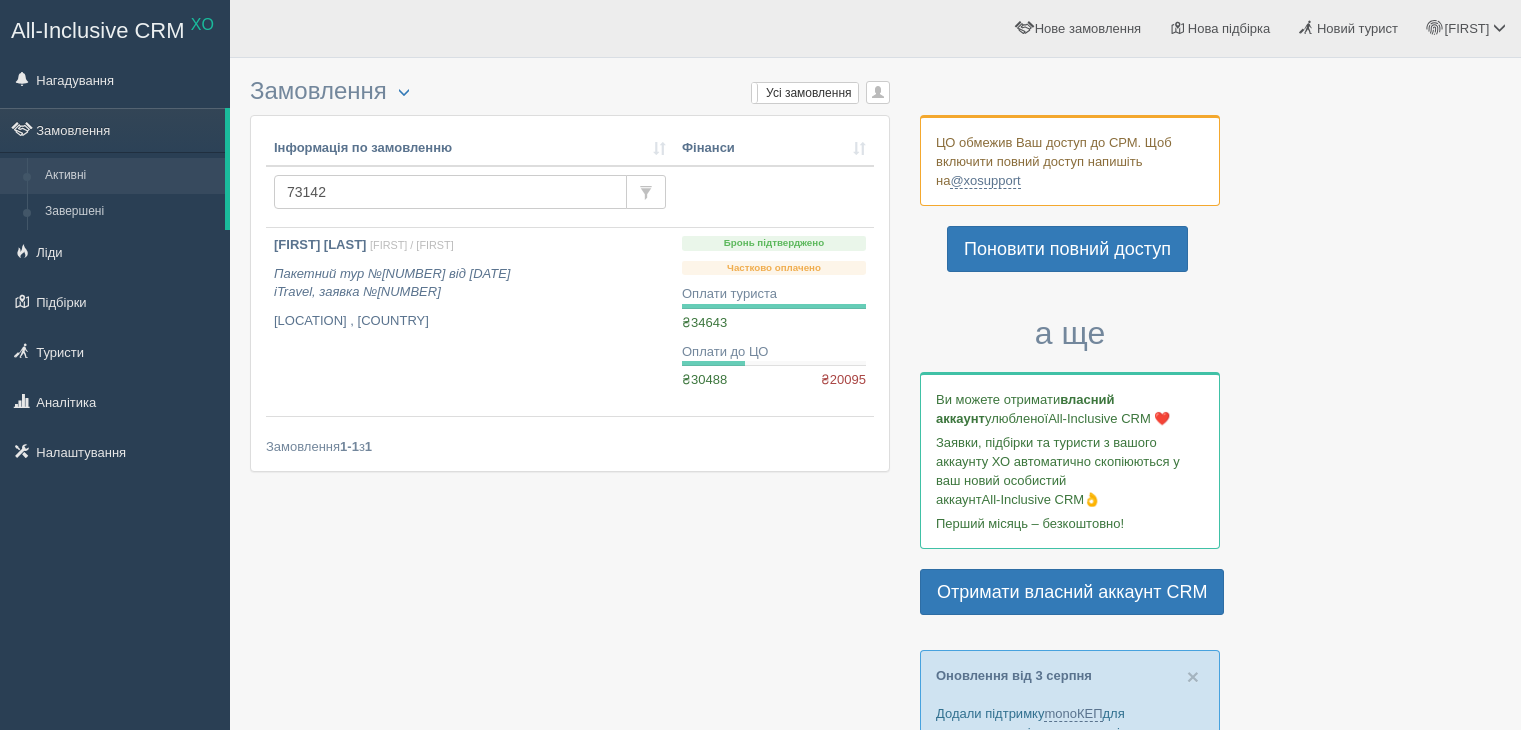 scroll, scrollTop: 0, scrollLeft: 0, axis: both 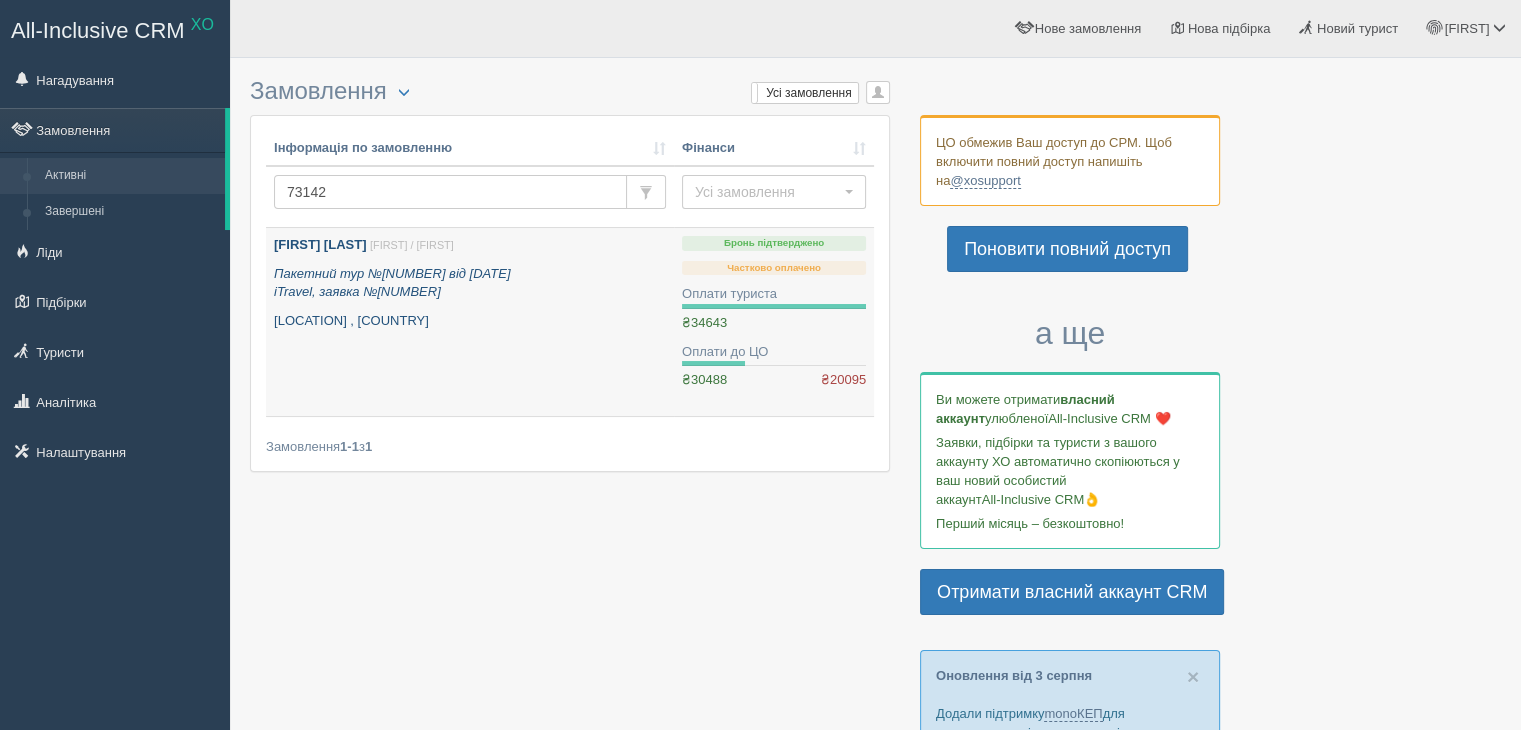 click on "Пакетний тур №73142 від 27.02.2025
iTravel, заявка №31993" at bounding box center (392, 283) 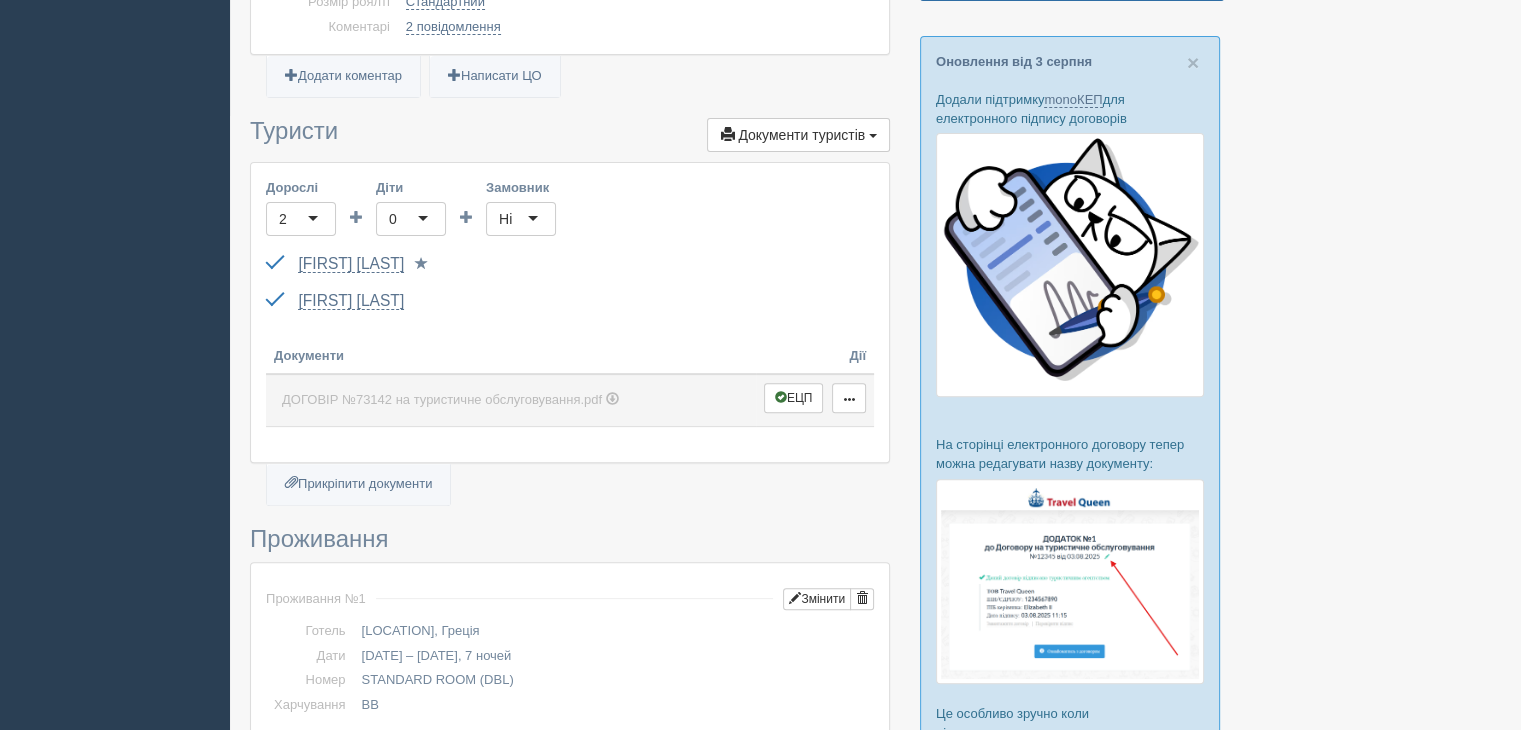 scroll, scrollTop: 409, scrollLeft: 0, axis: vertical 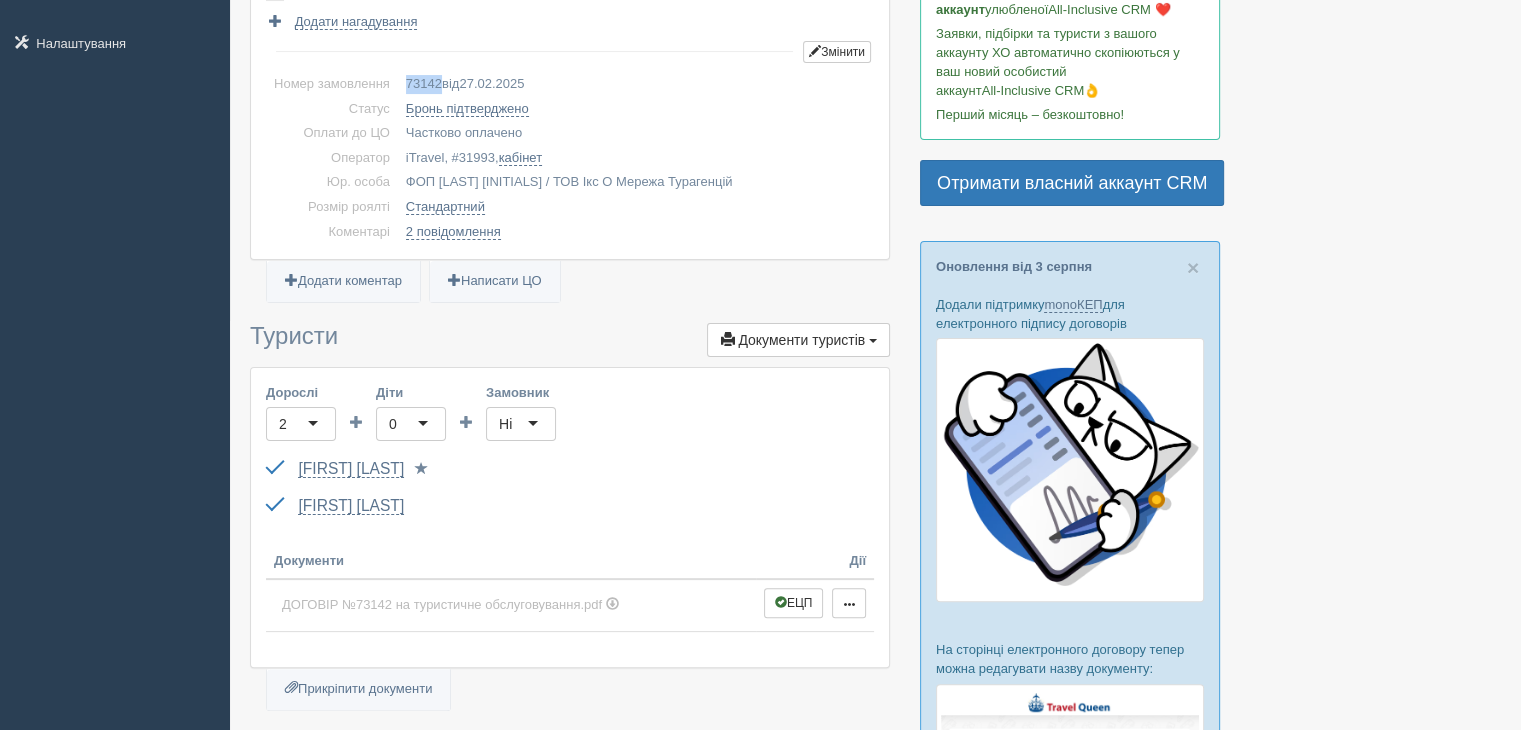 click on "73142" at bounding box center [424, 83] 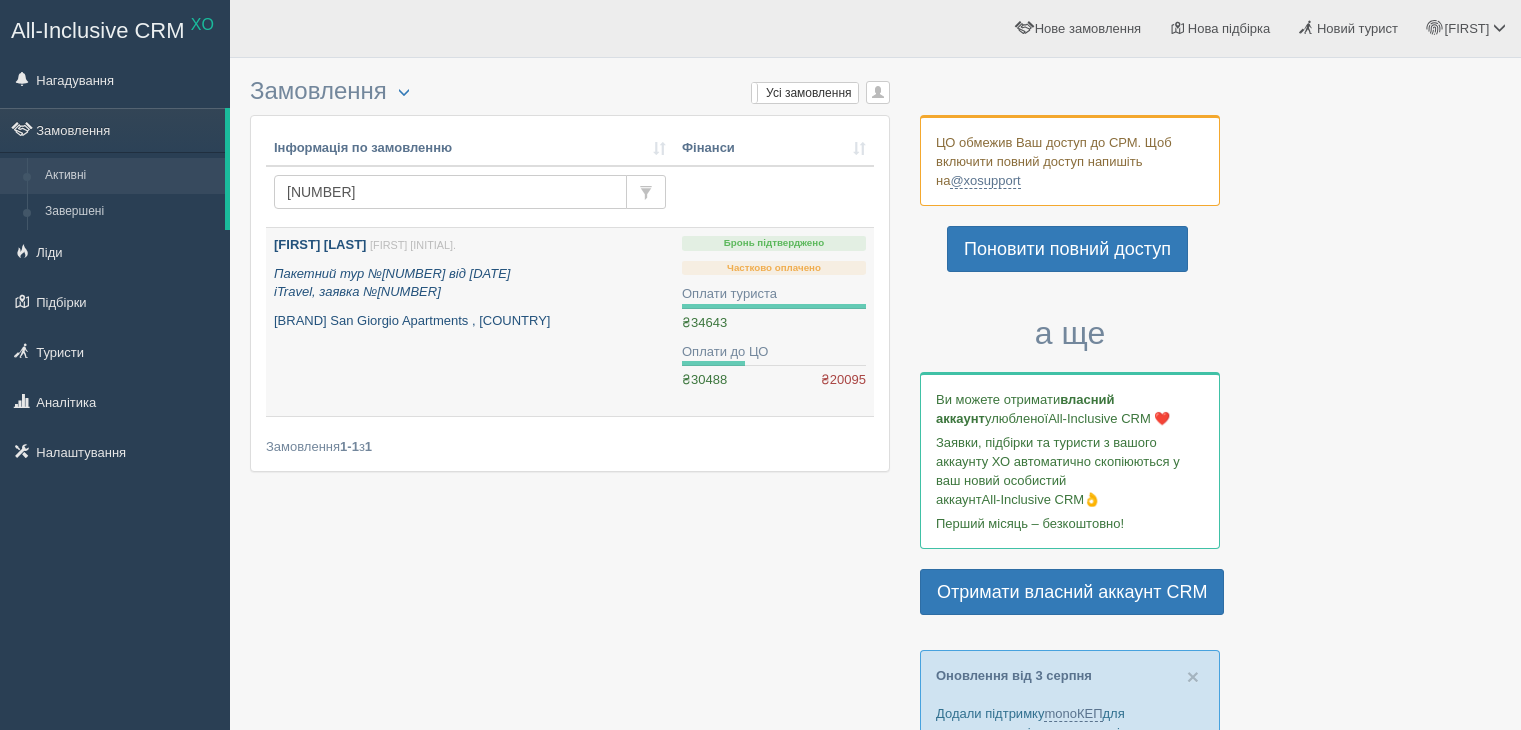 scroll, scrollTop: 0, scrollLeft: 0, axis: both 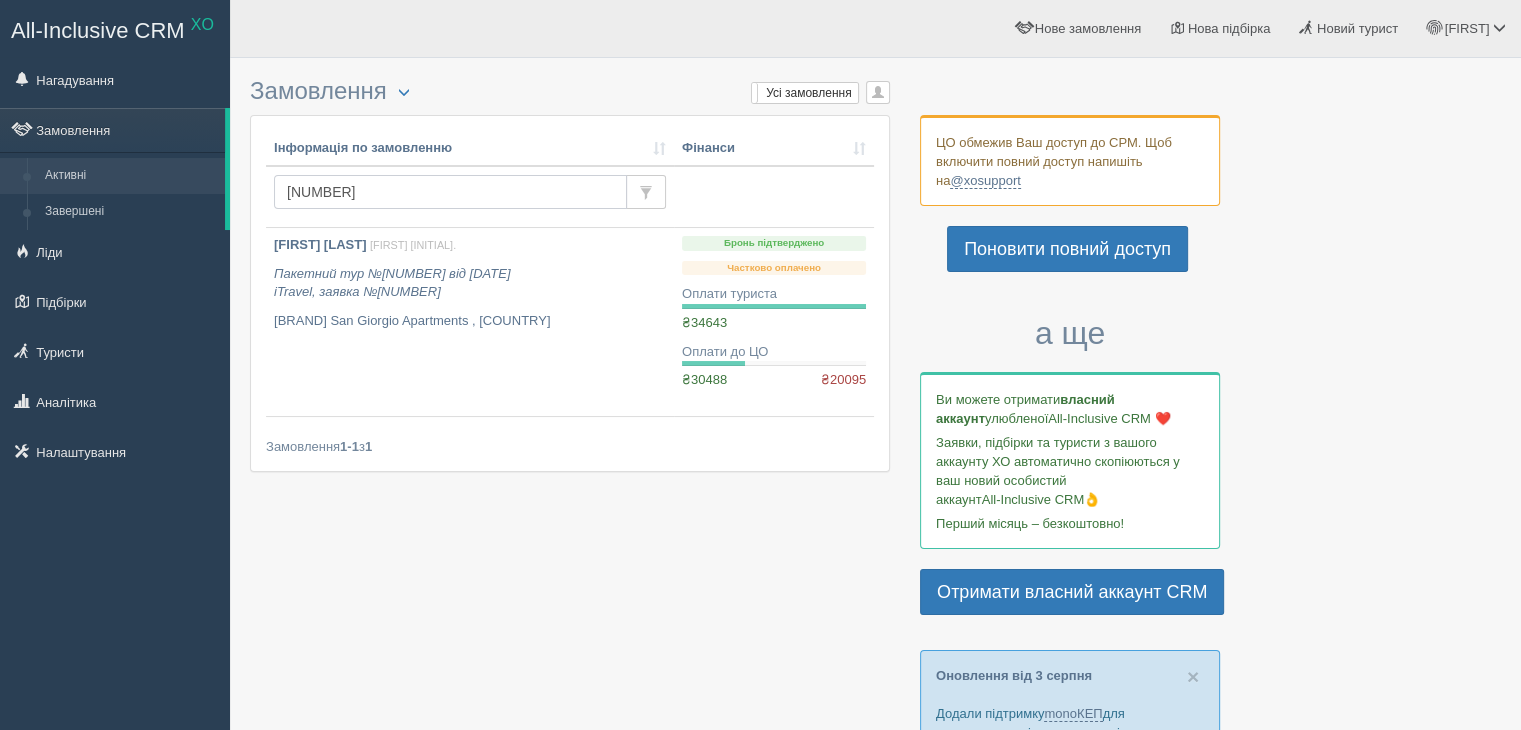 click on "[NUMBER]" at bounding box center (450, 192) 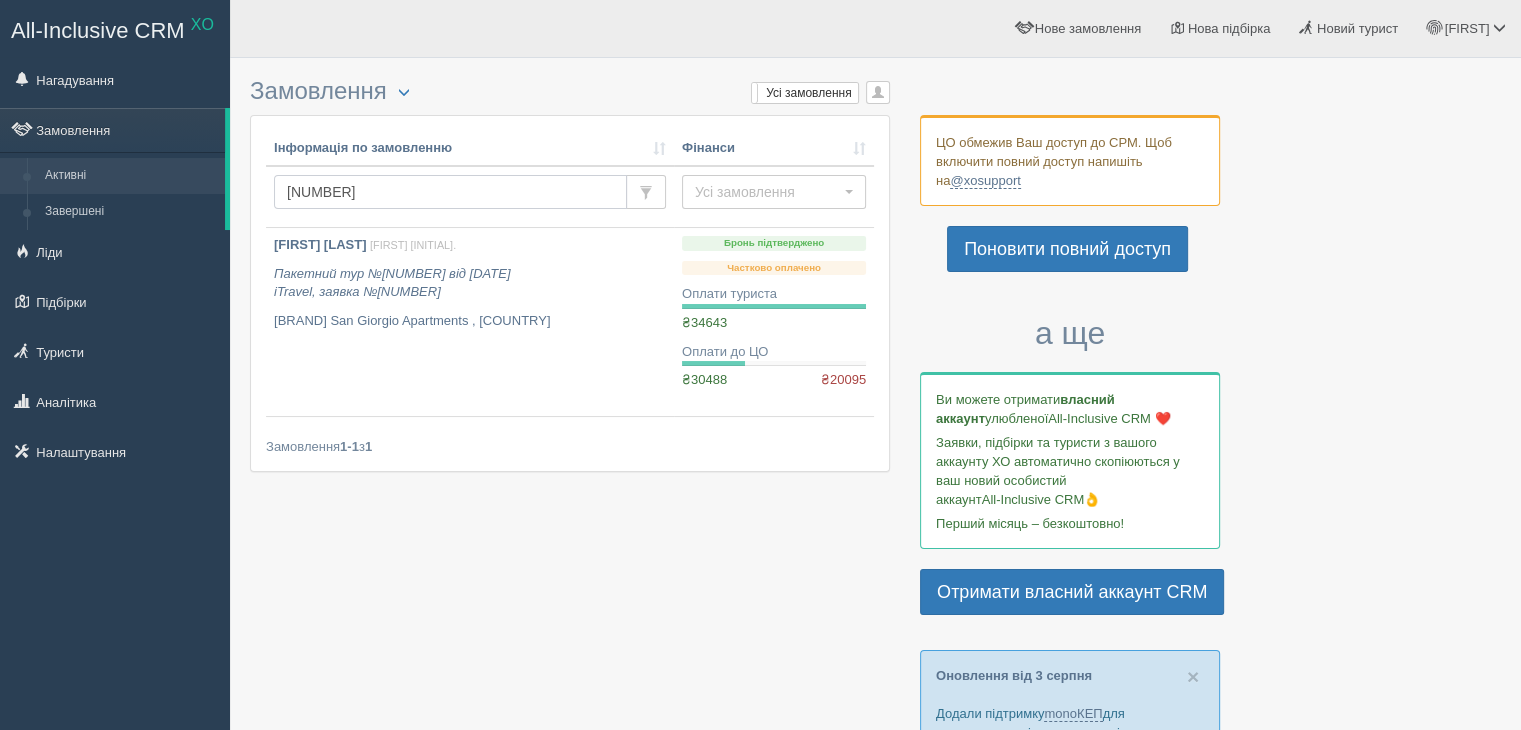 click on "73142" at bounding box center [450, 192] 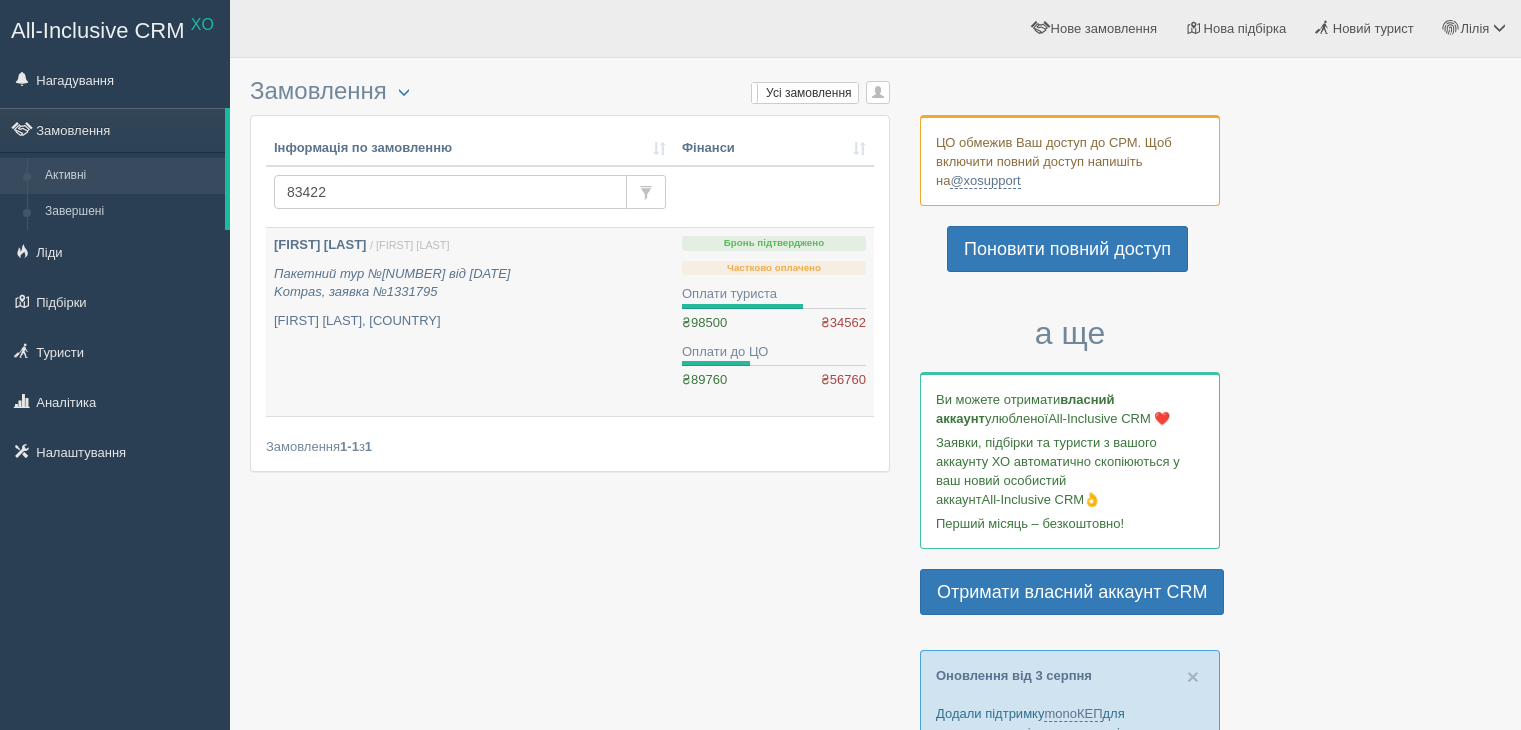 scroll, scrollTop: 0, scrollLeft: 0, axis: both 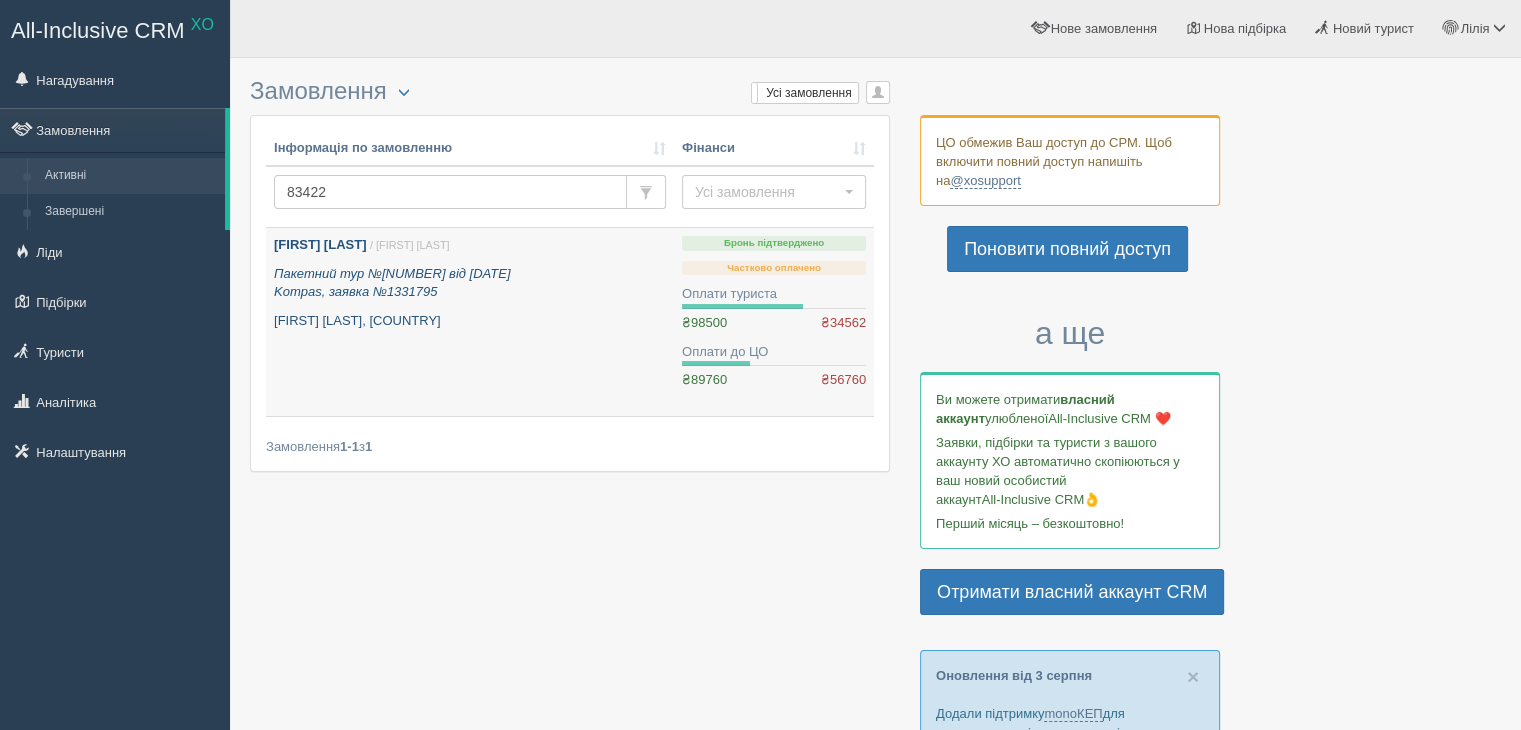 click on "Пакетний тур №83422 від 16.05.2025
Kompas, заявка №1331795" at bounding box center (470, 283) 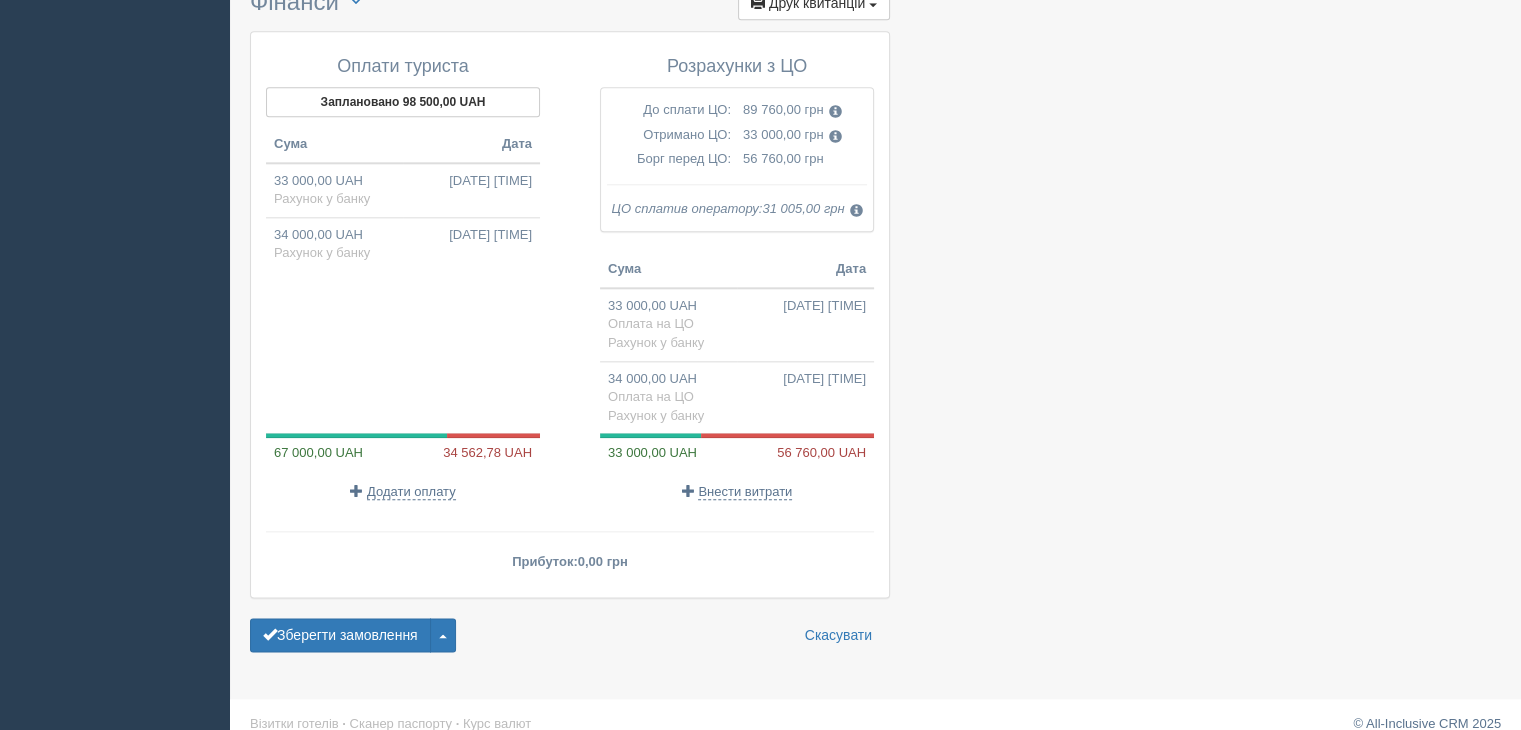 scroll, scrollTop: 2279, scrollLeft: 0, axis: vertical 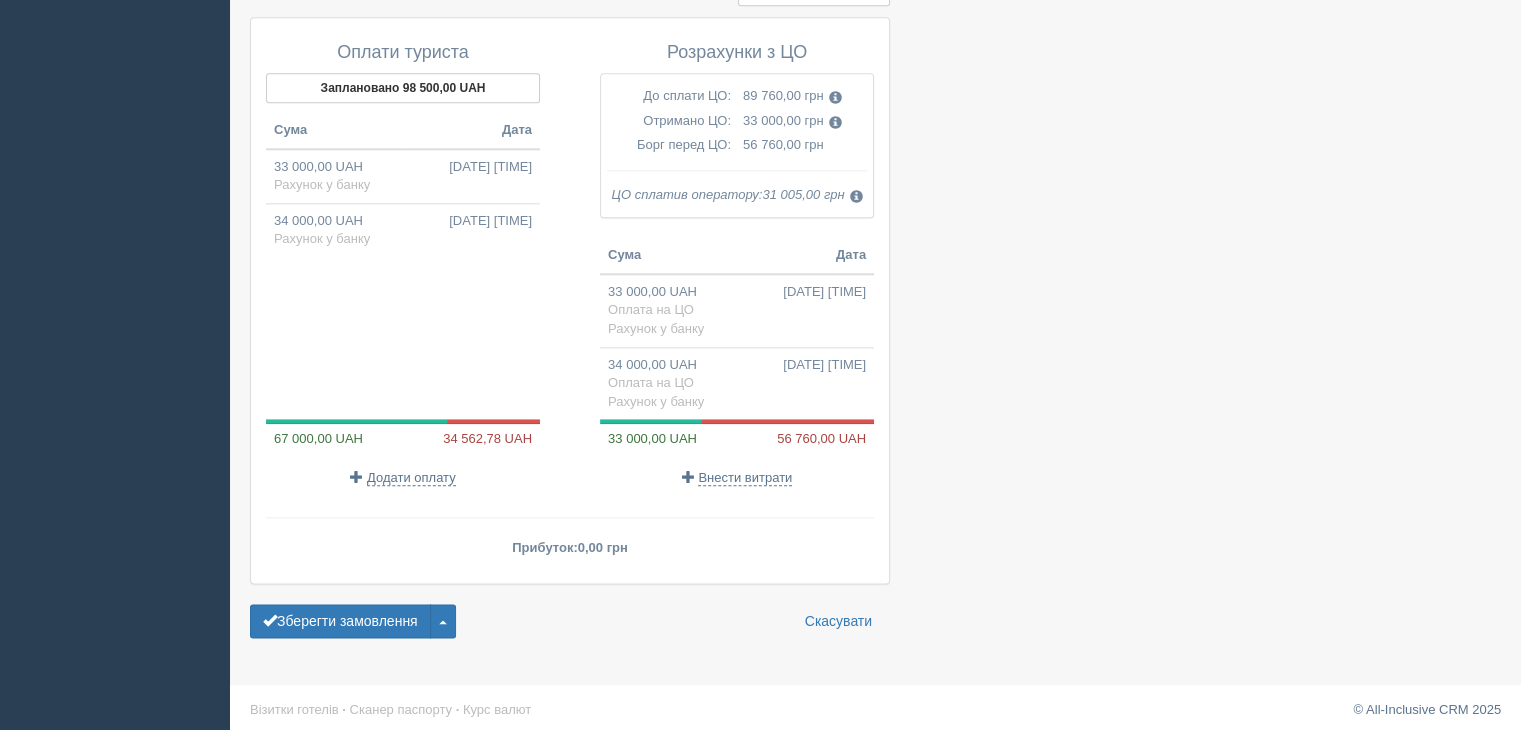 click on "Рахунок у банку" at bounding box center (322, 238) 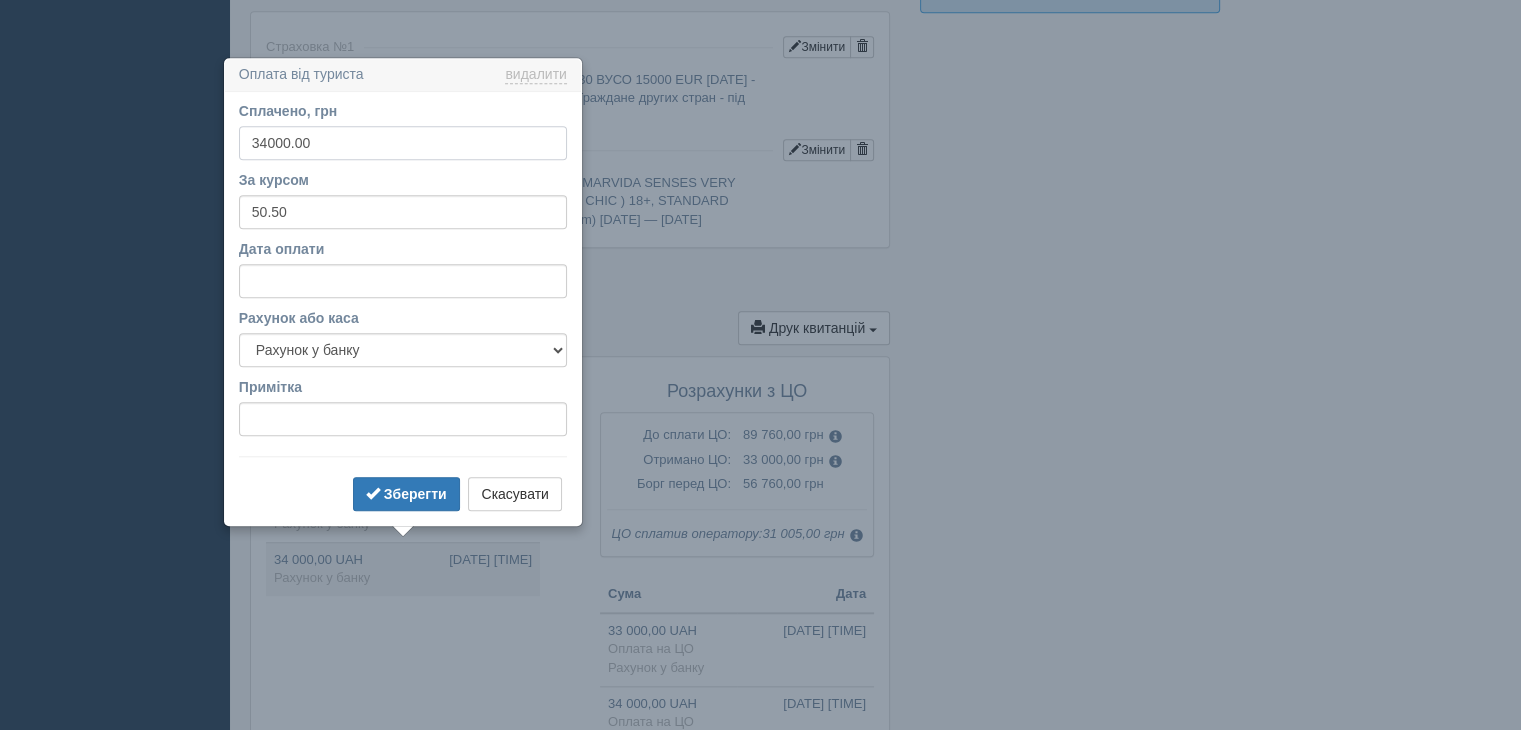 scroll, scrollTop: 1996, scrollLeft: 0, axis: vertical 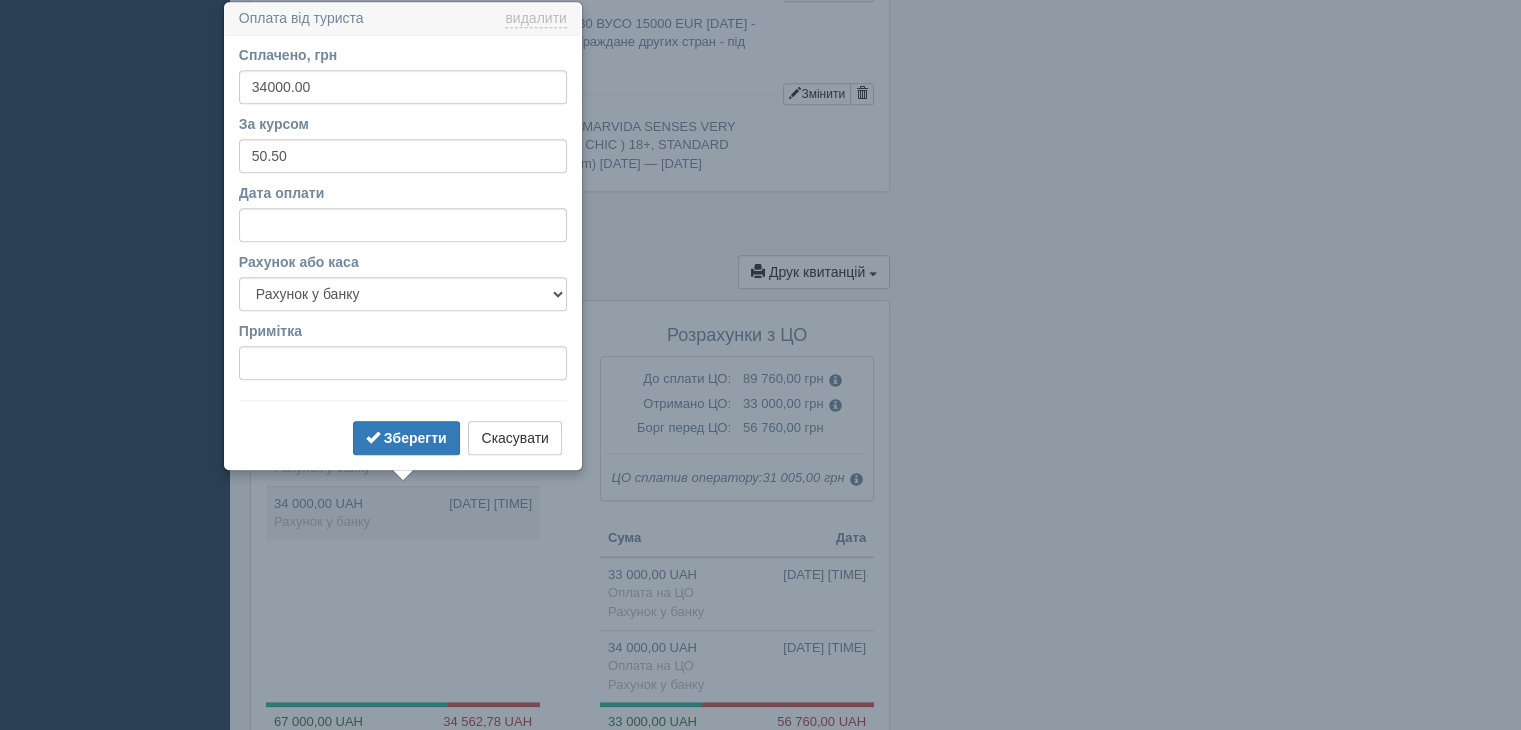 click at bounding box center (875, -499) 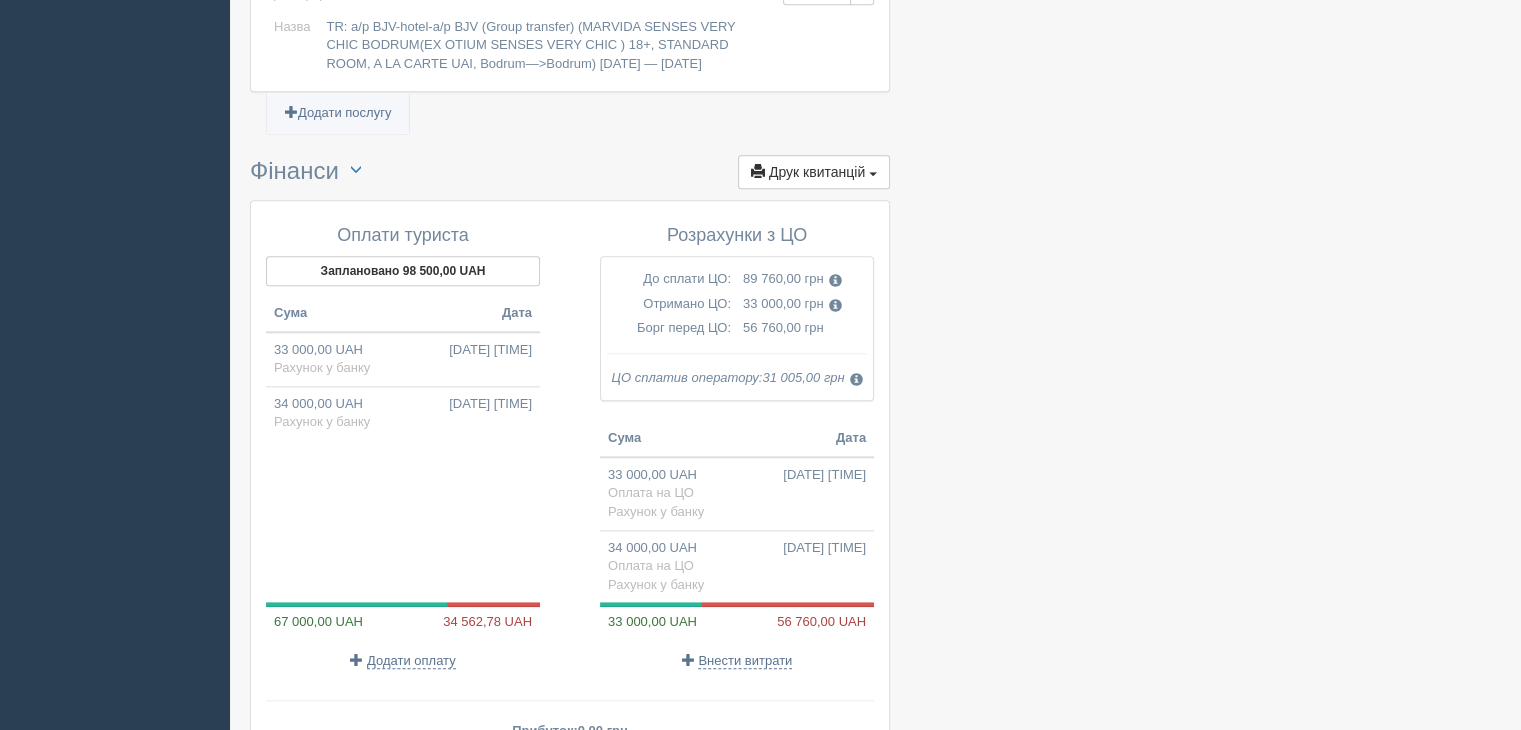 scroll, scrollTop: 2196, scrollLeft: 0, axis: vertical 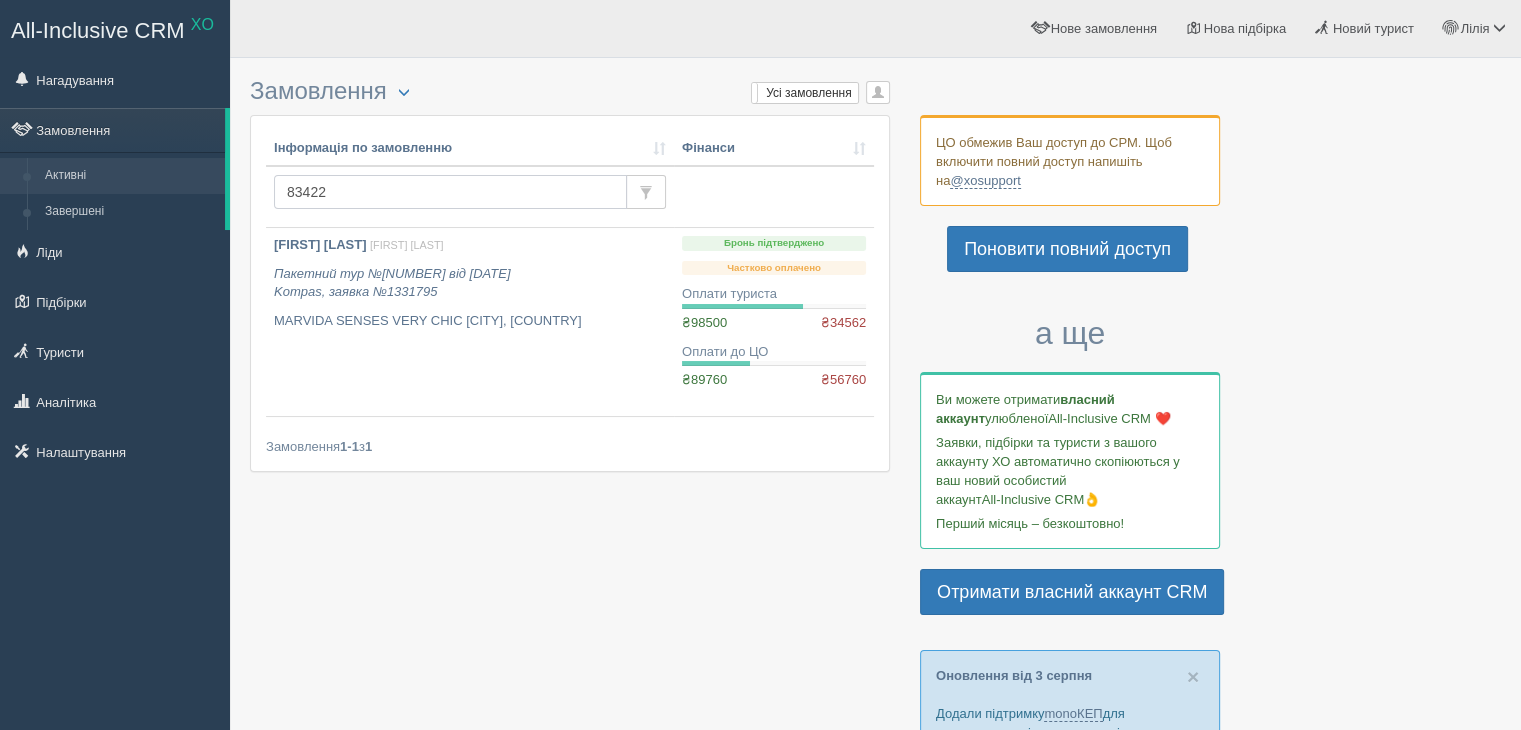 click on "83422" at bounding box center [450, 192] 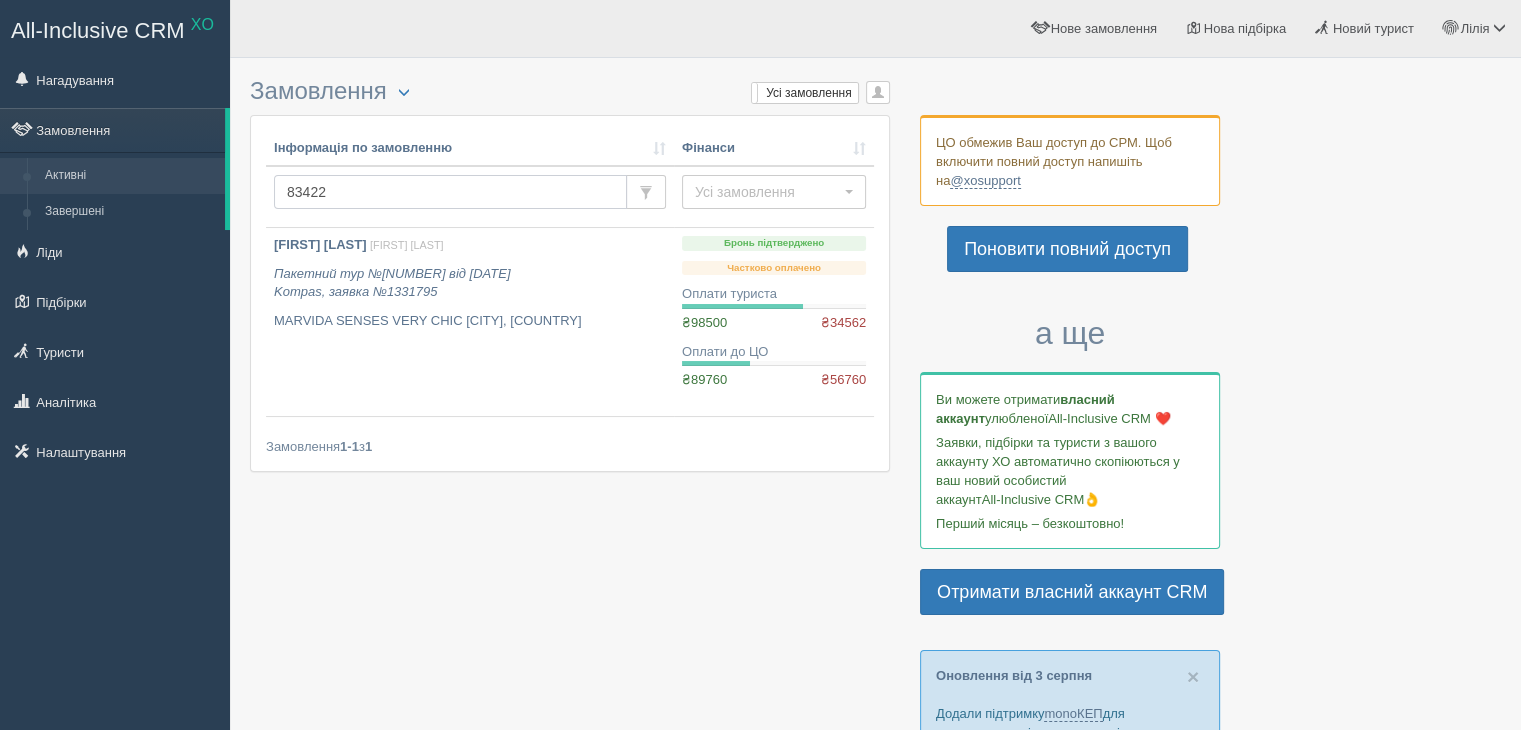 click on "83422" at bounding box center (450, 192) 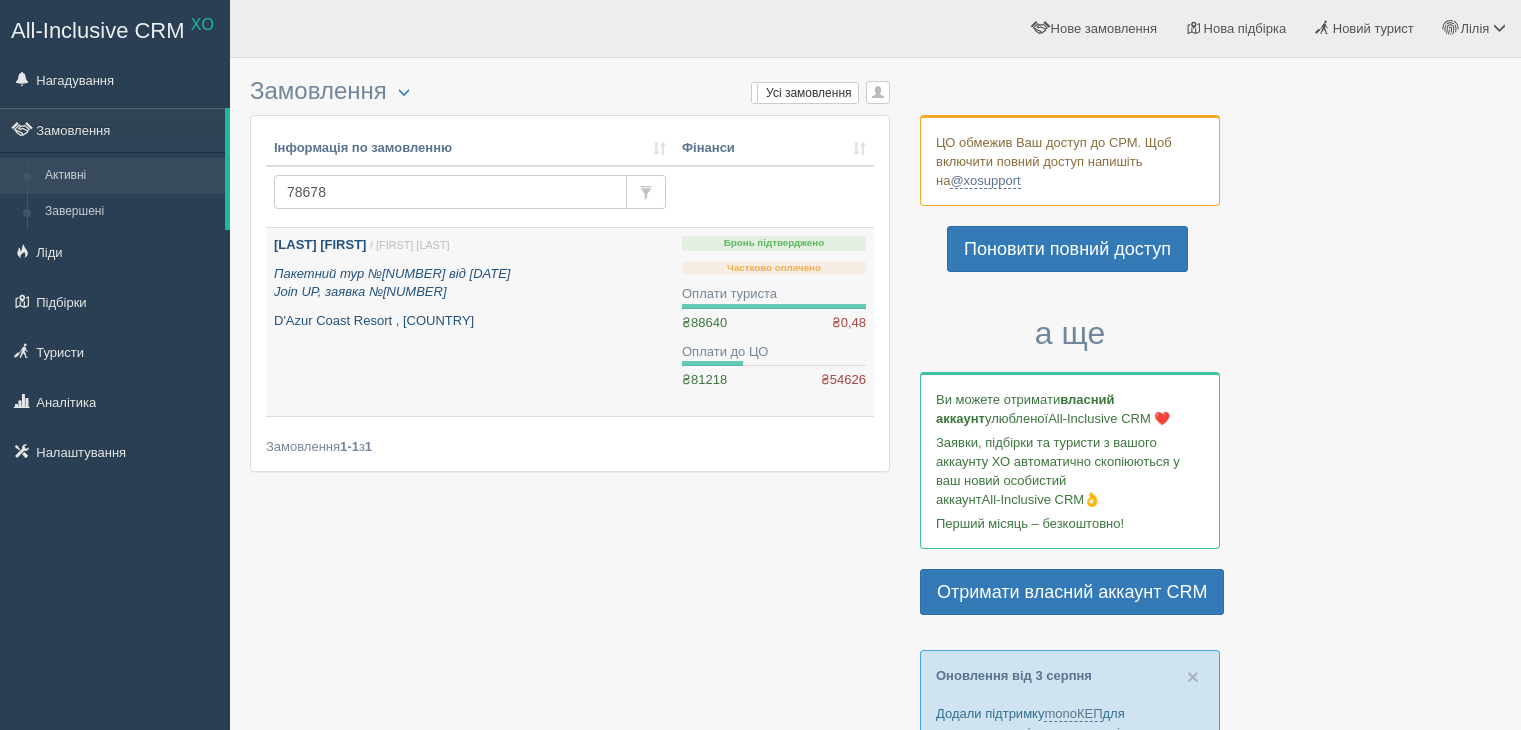 scroll, scrollTop: 0, scrollLeft: 0, axis: both 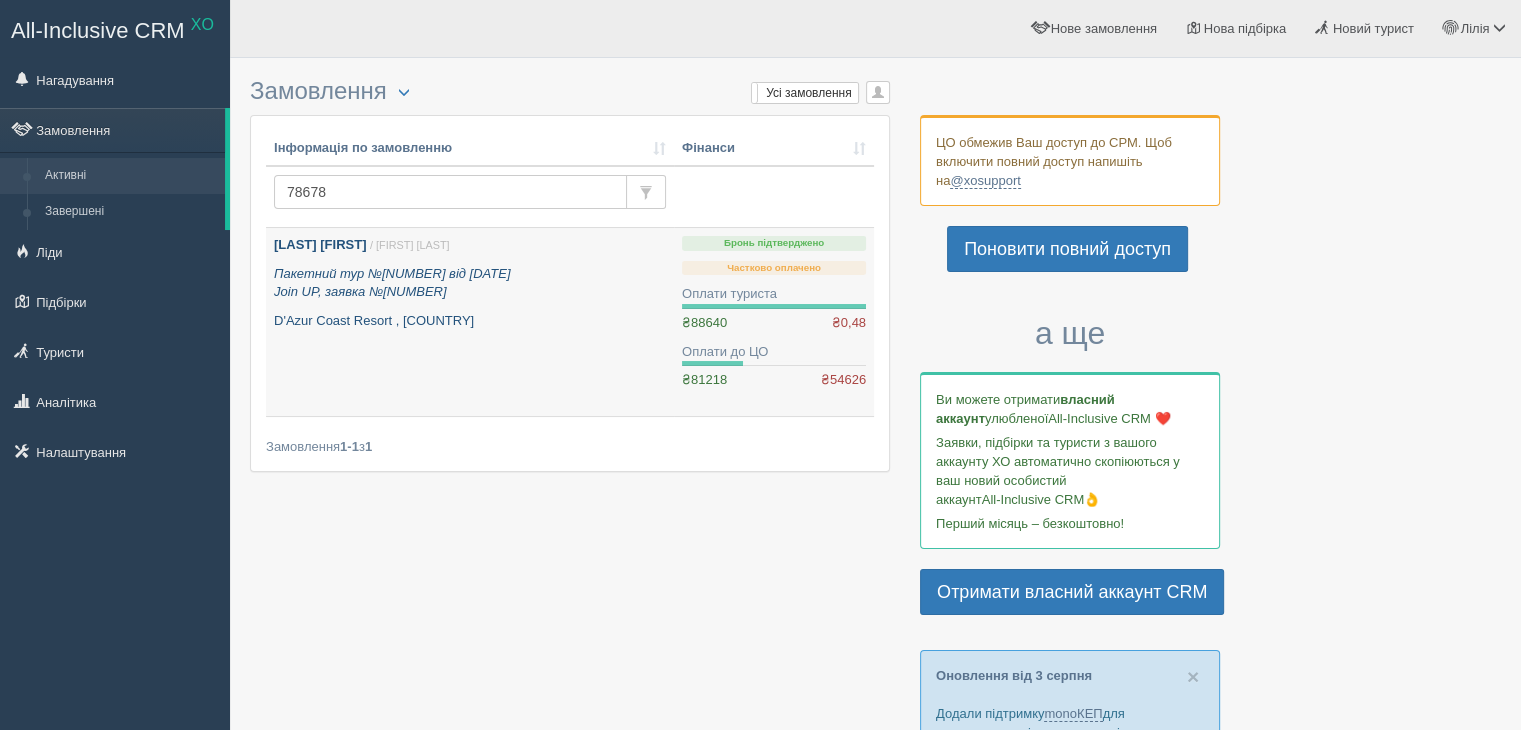 click on "Пакетний тур №[NUMBER] від [DATE] Join UP, заявка №[NUMBER]" at bounding box center [470, 283] 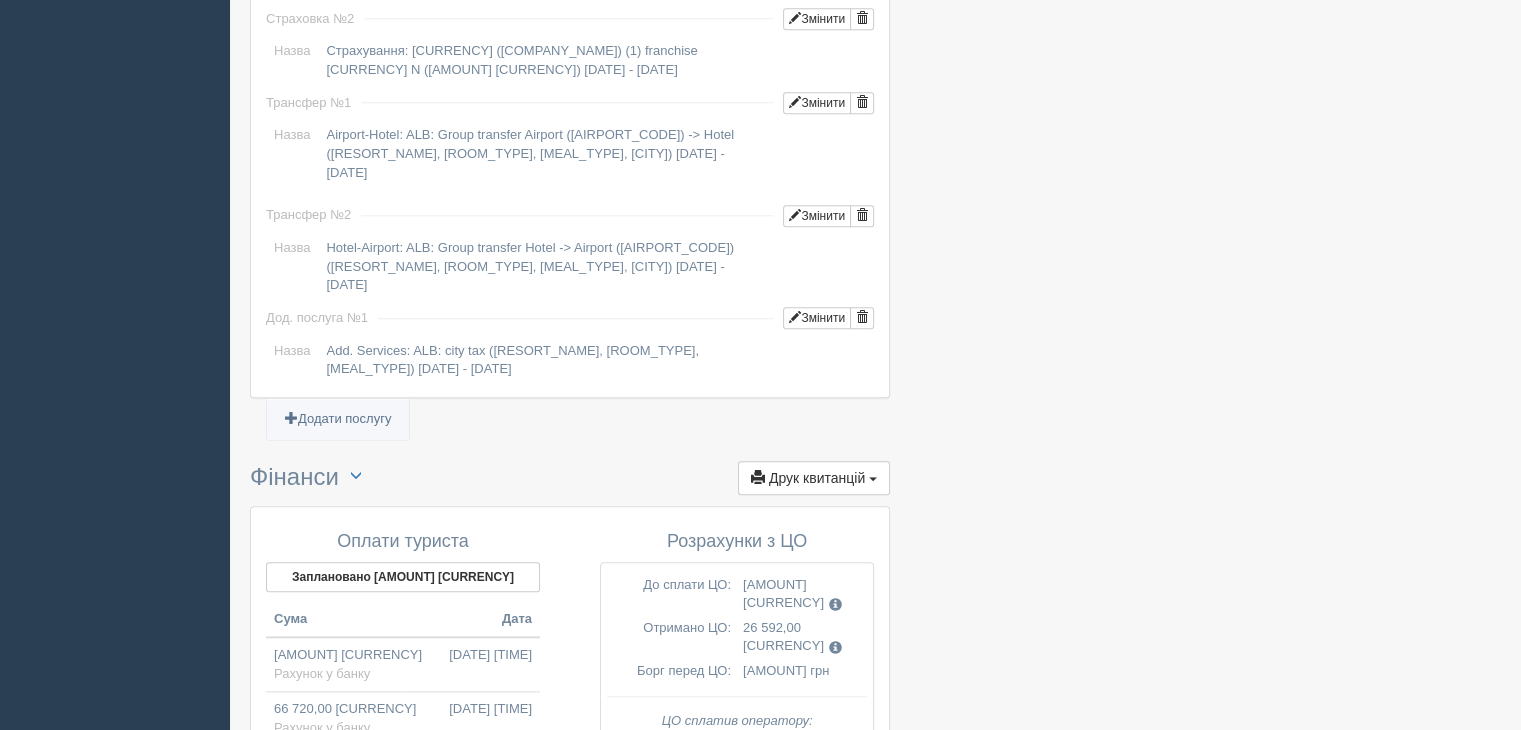 scroll, scrollTop: 2400, scrollLeft: 0, axis: vertical 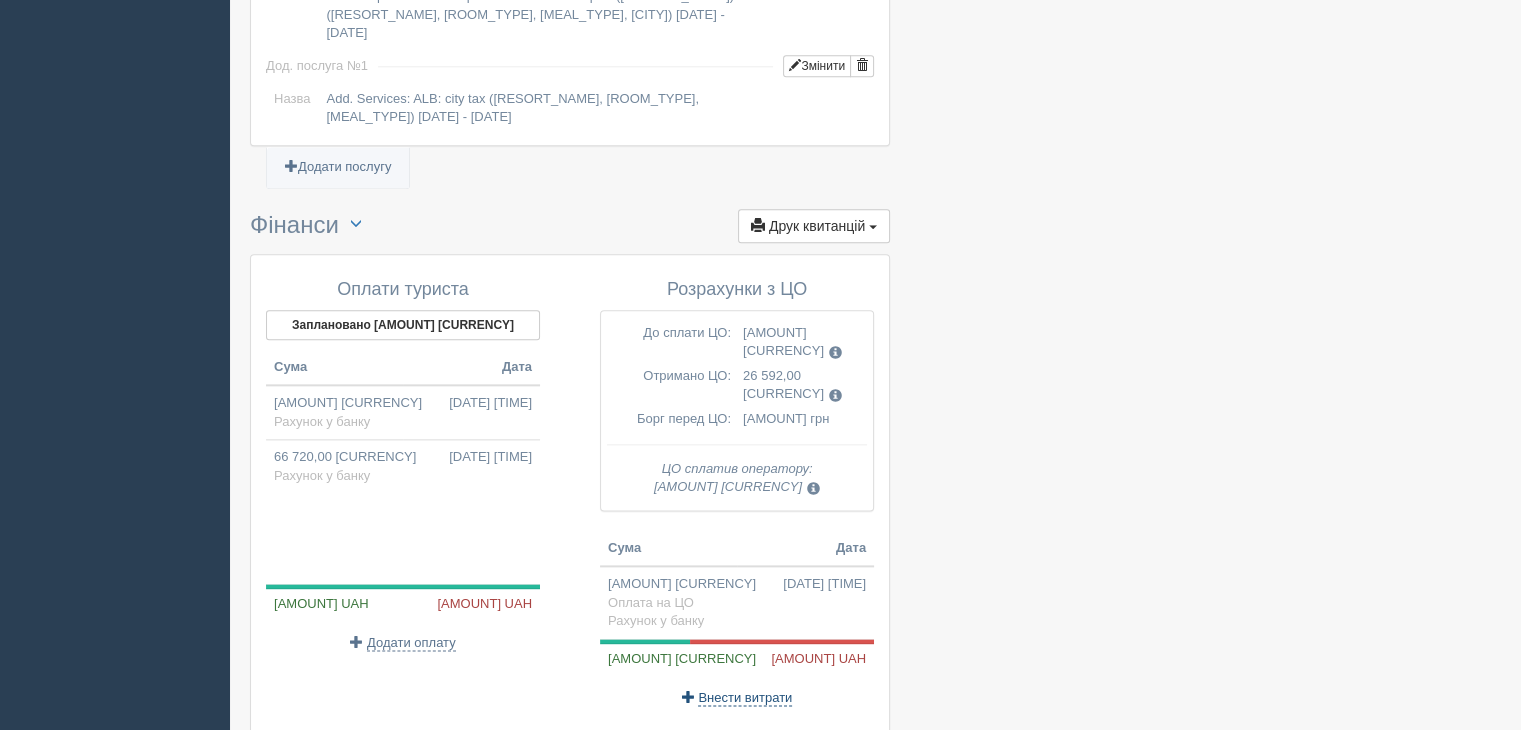 drag, startPoint x: 716, startPoint y: 557, endPoint x: 716, endPoint y: 537, distance: 20 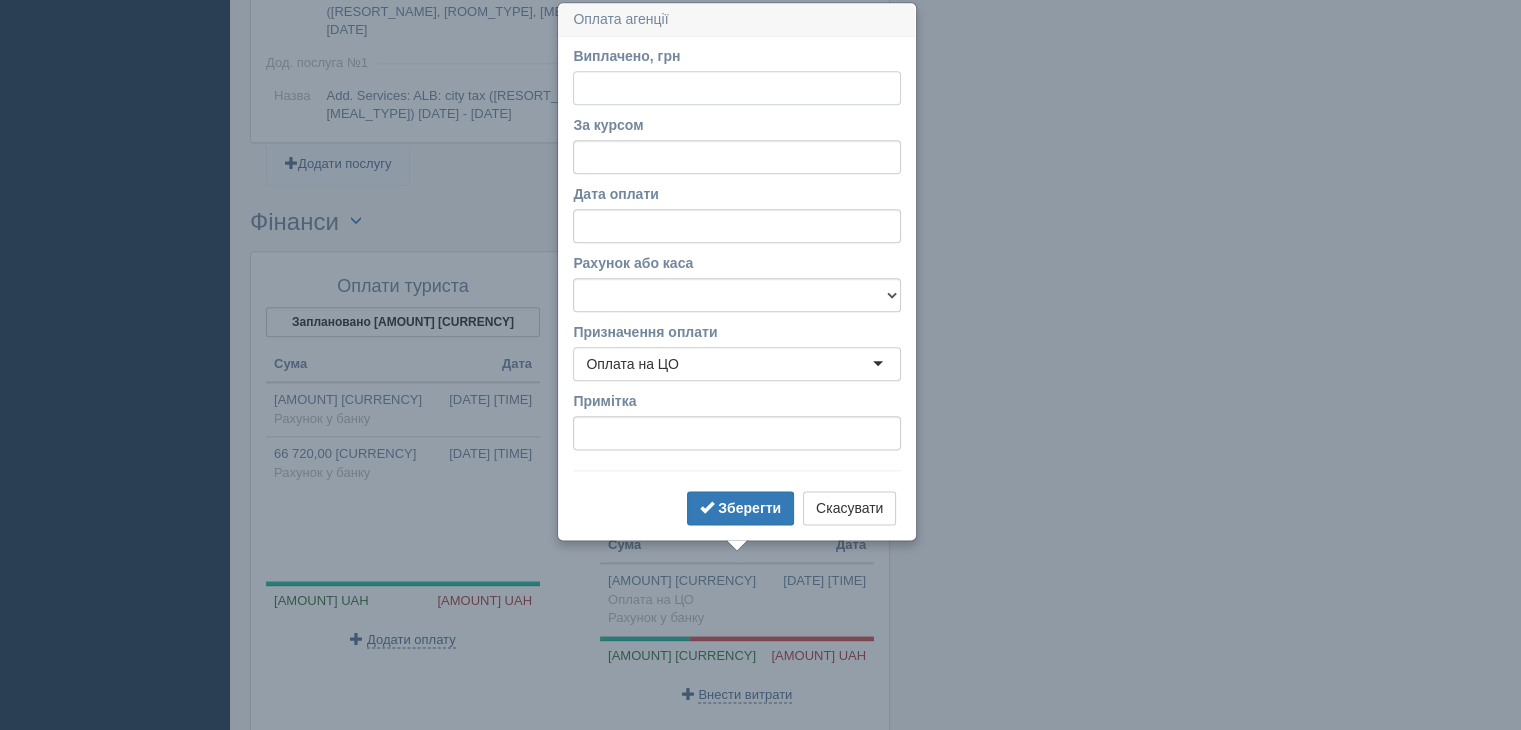 scroll, scrollTop: 2404, scrollLeft: 0, axis: vertical 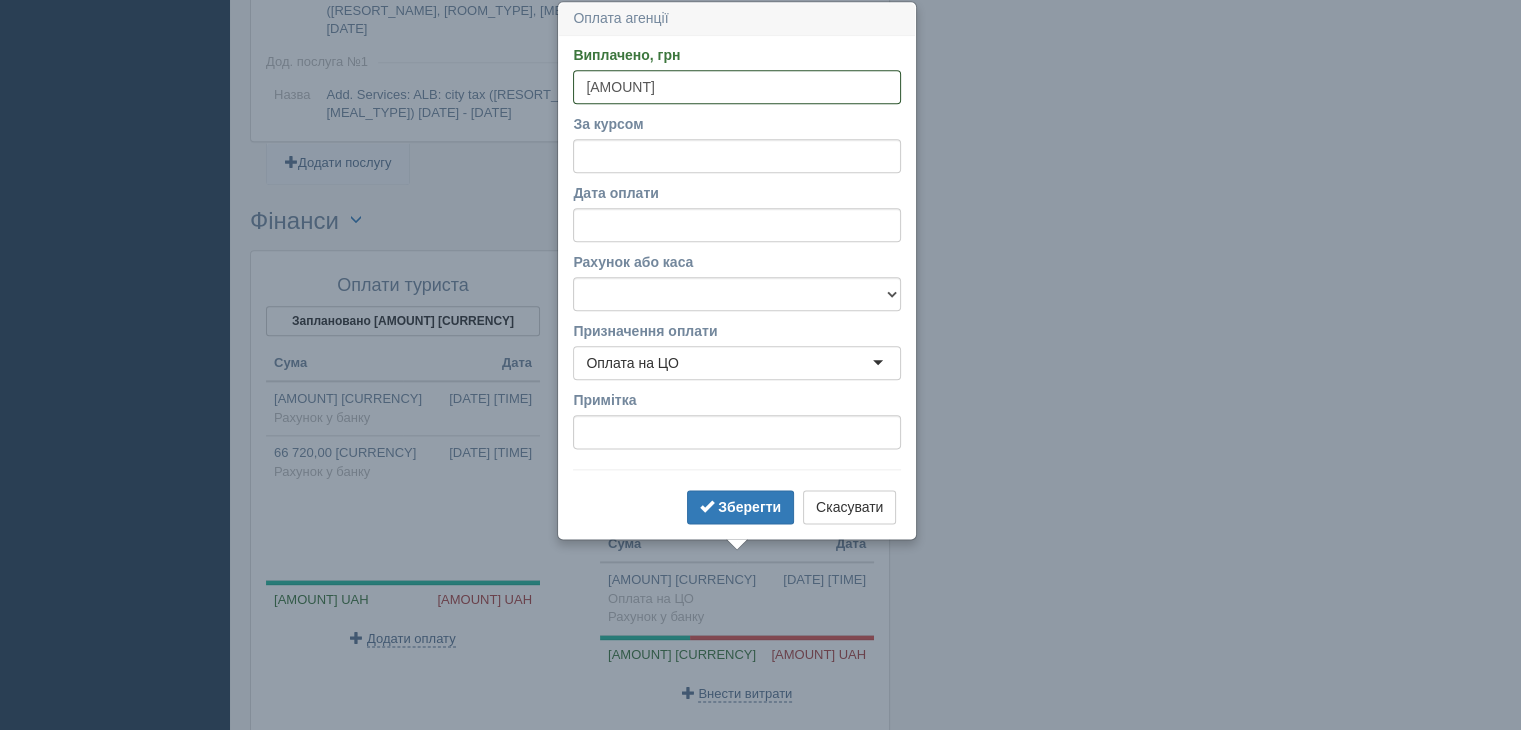 click on "Зберегти" at bounding box center [740, 507] 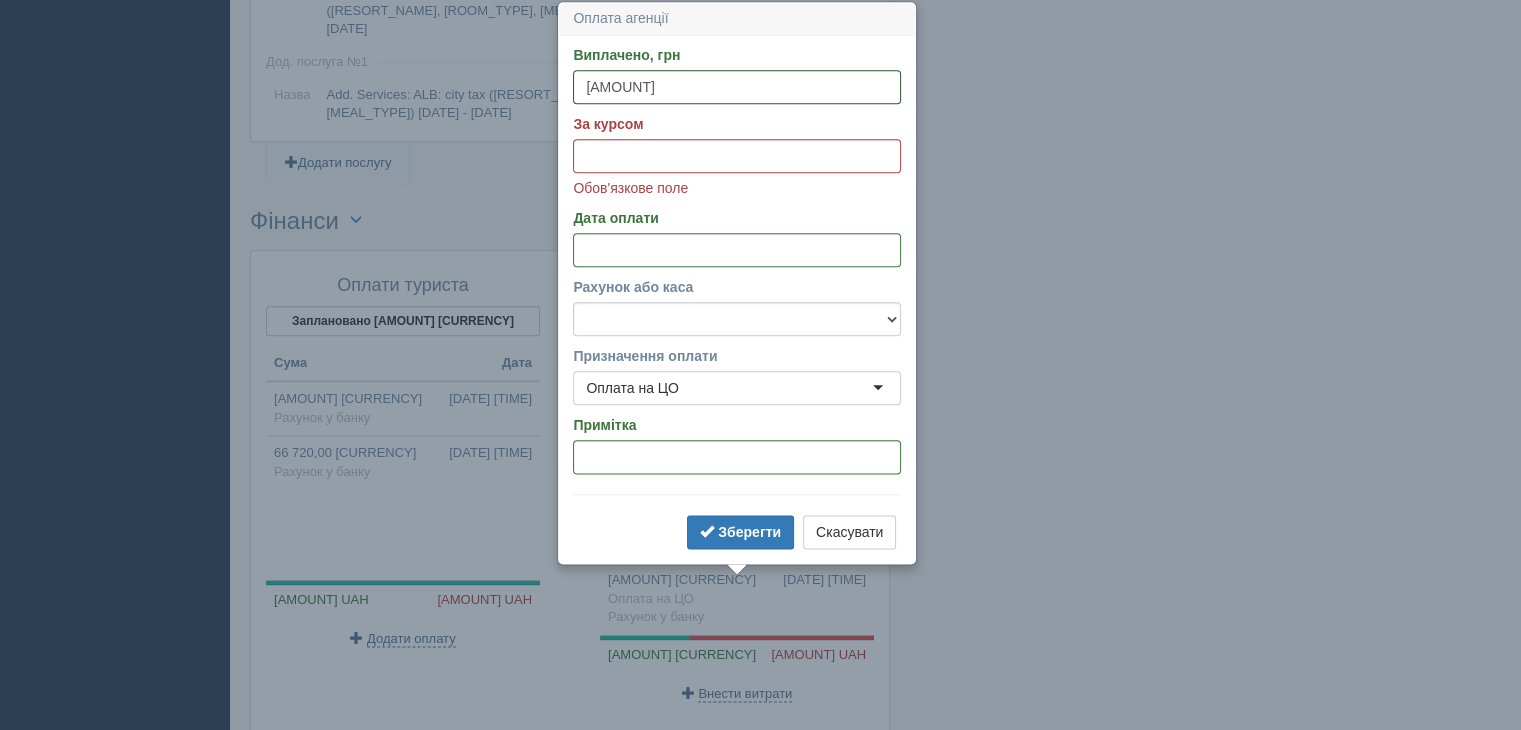 type on "56700.19" 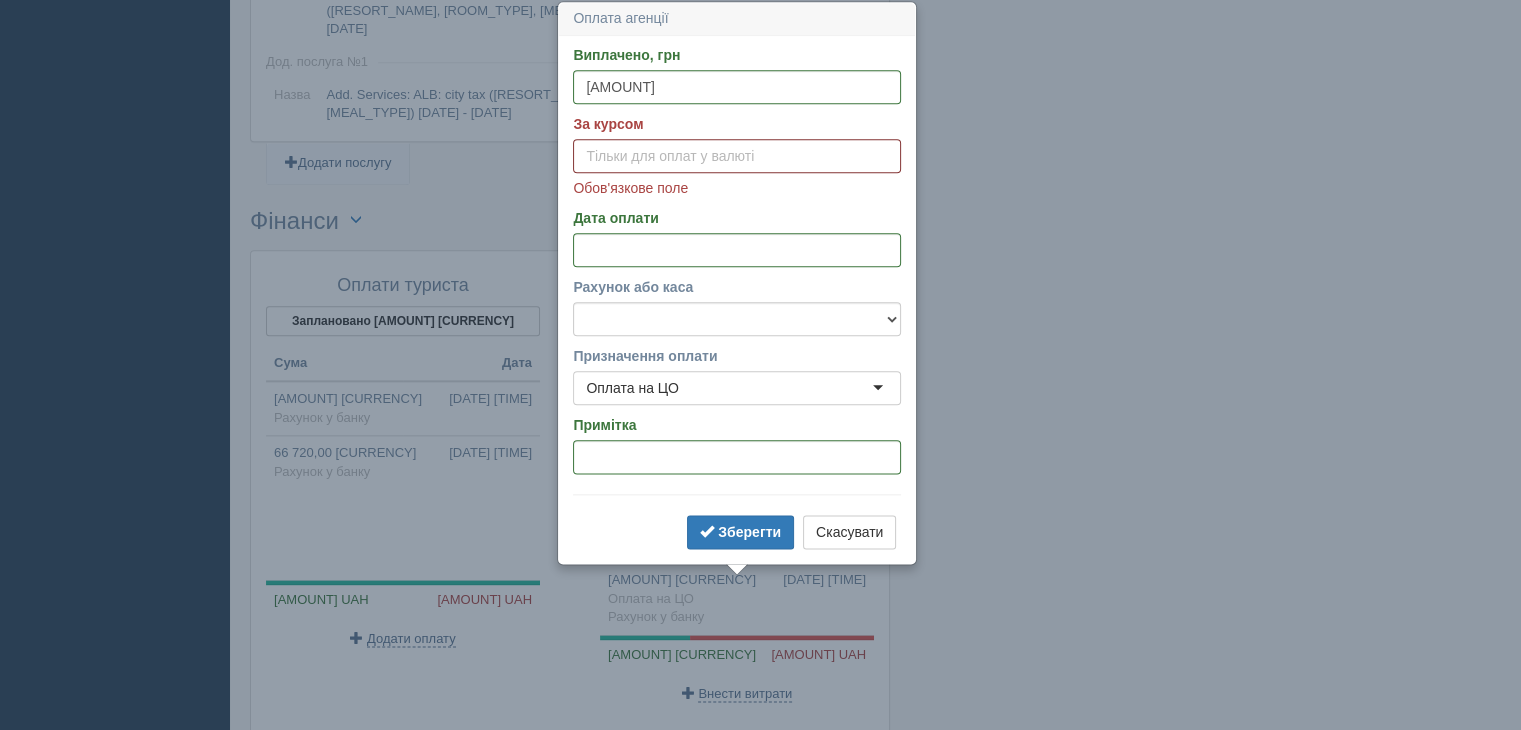 click on "За курсом" at bounding box center (737, 156) 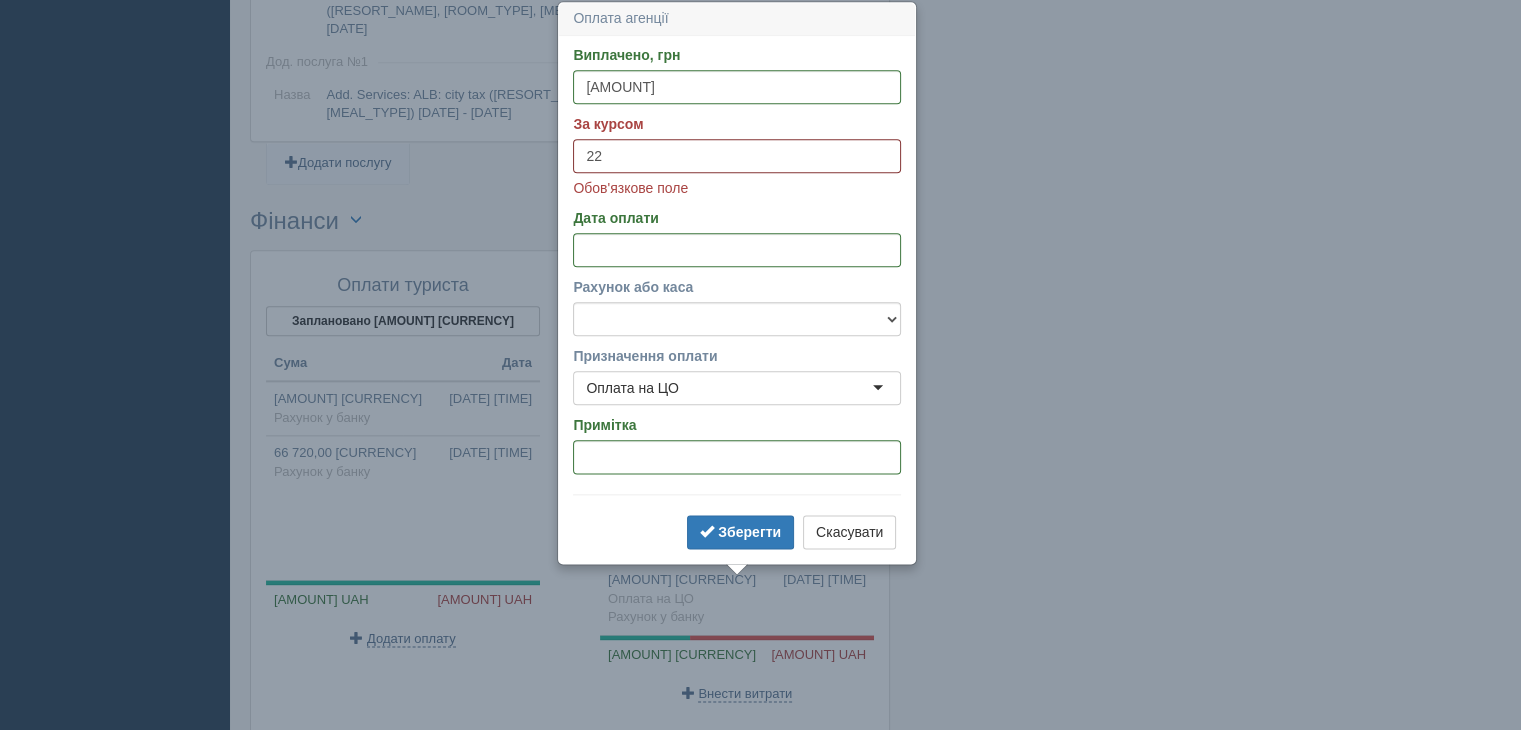 type on "22" 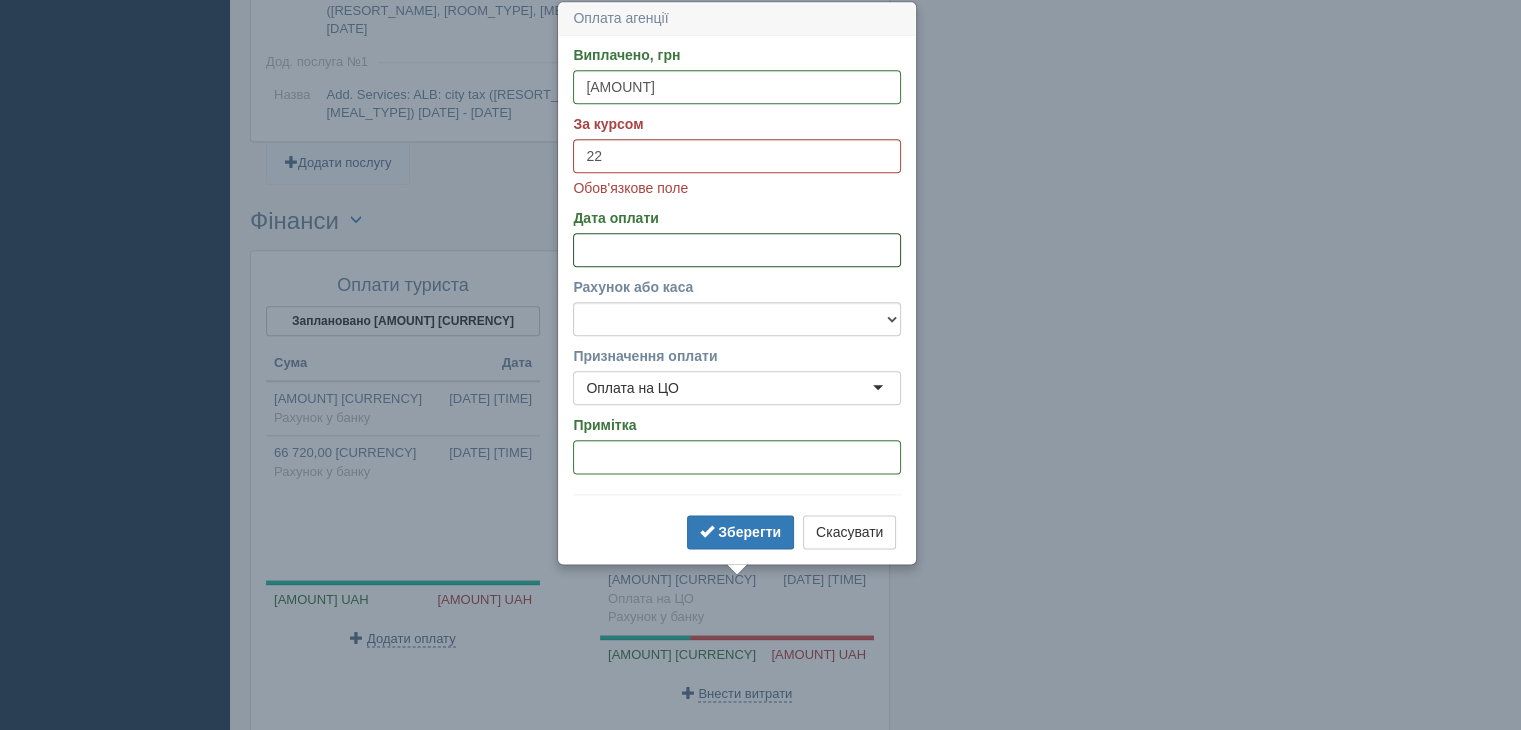 click on "Дата оплати" at bounding box center [737, 250] 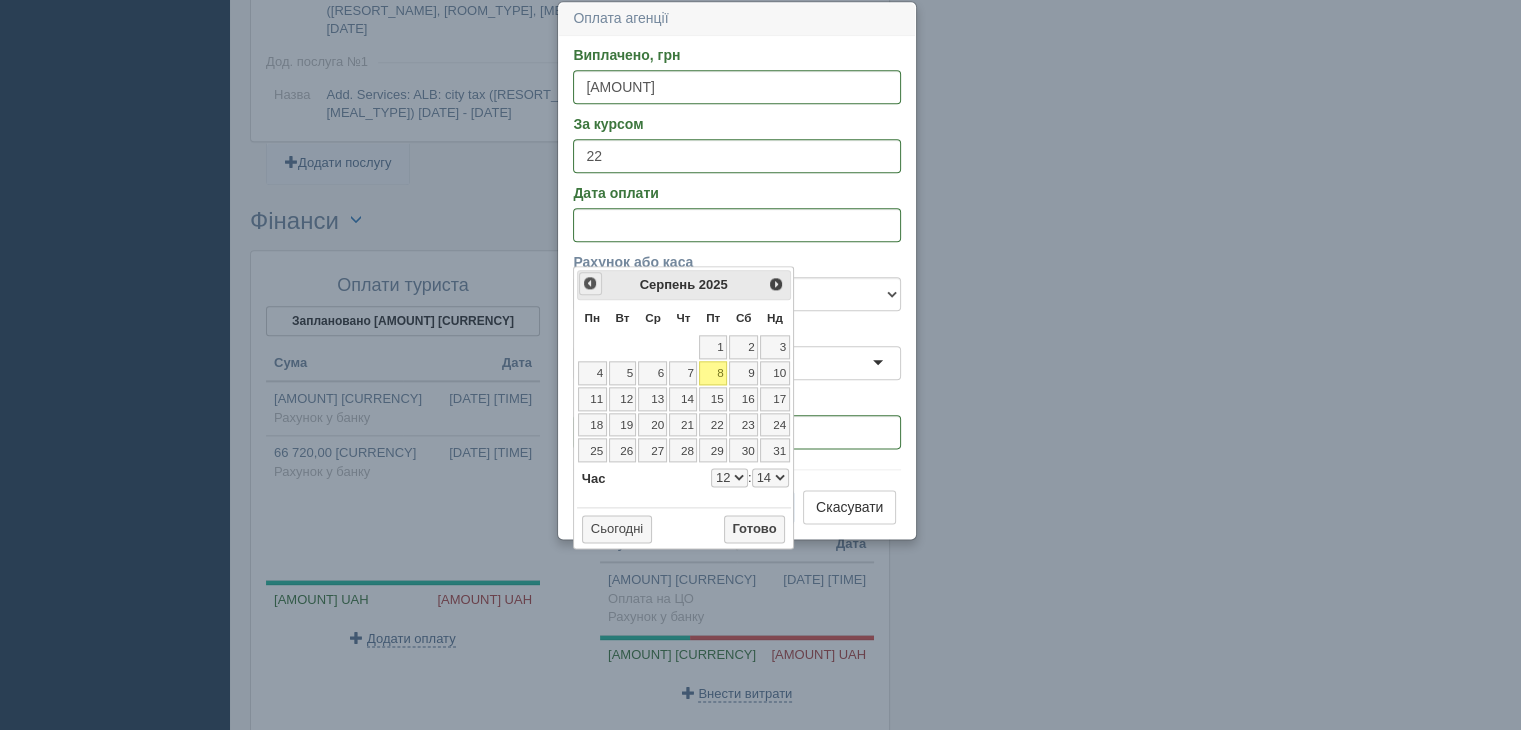 click on "<Попер" at bounding box center [590, 283] 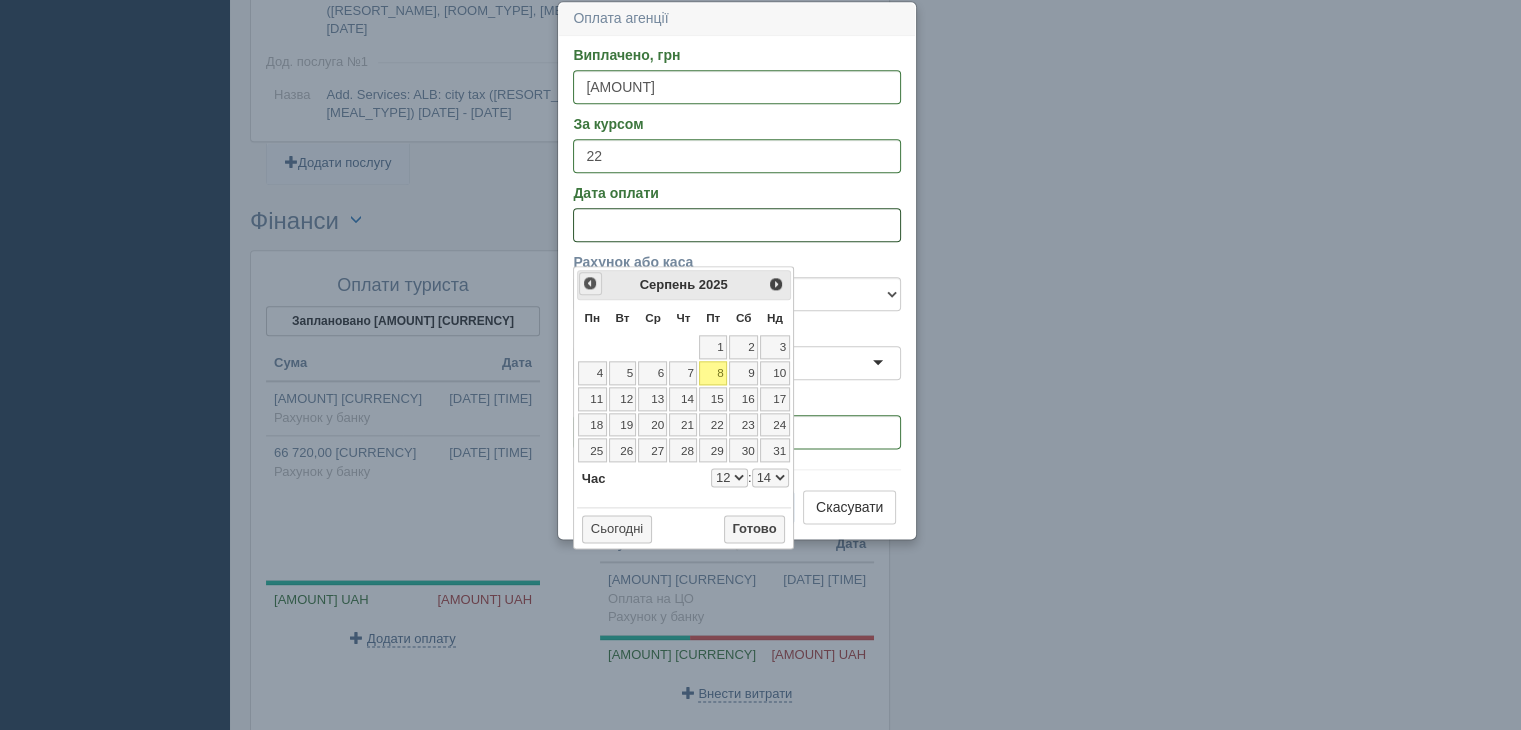 select on "12" 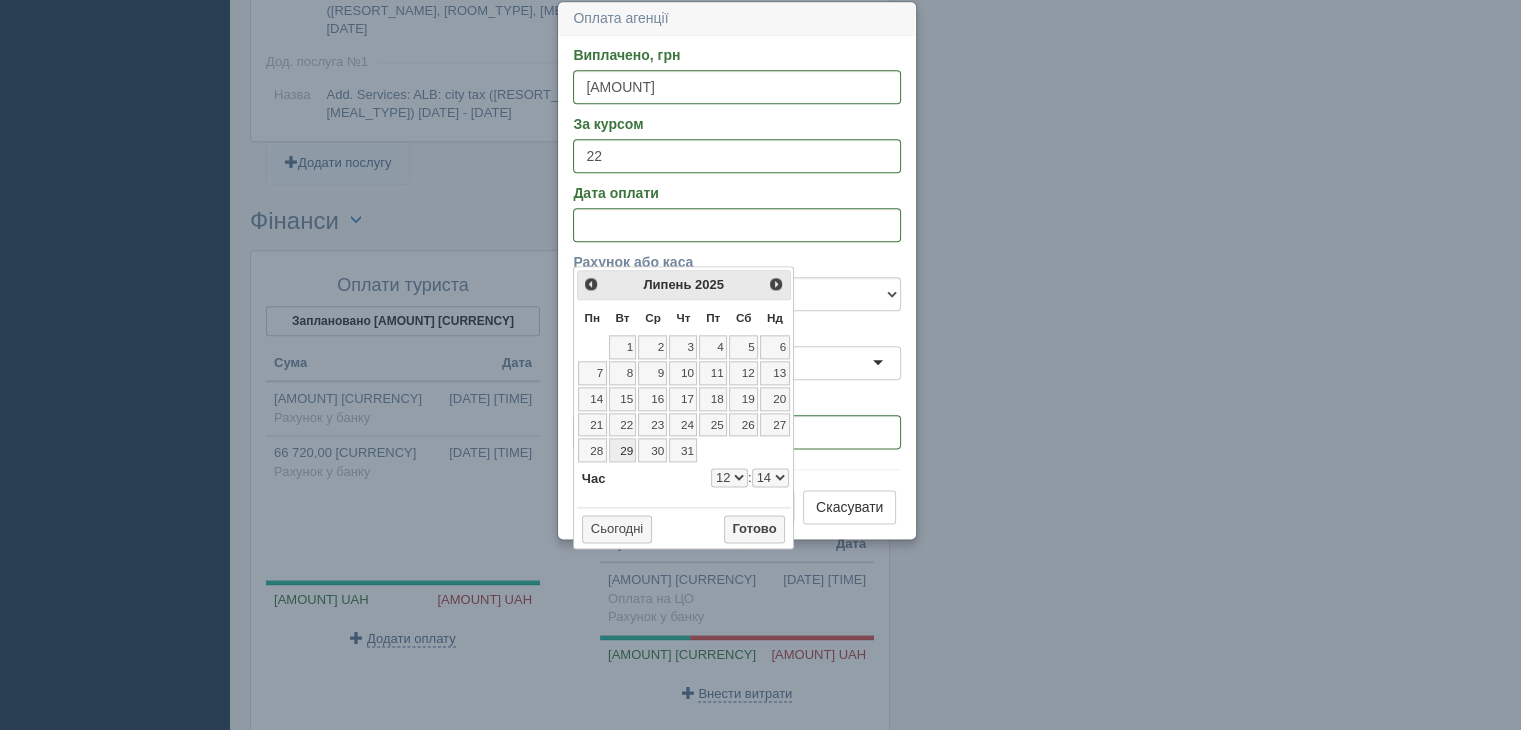 click on "29" at bounding box center (623, 450) 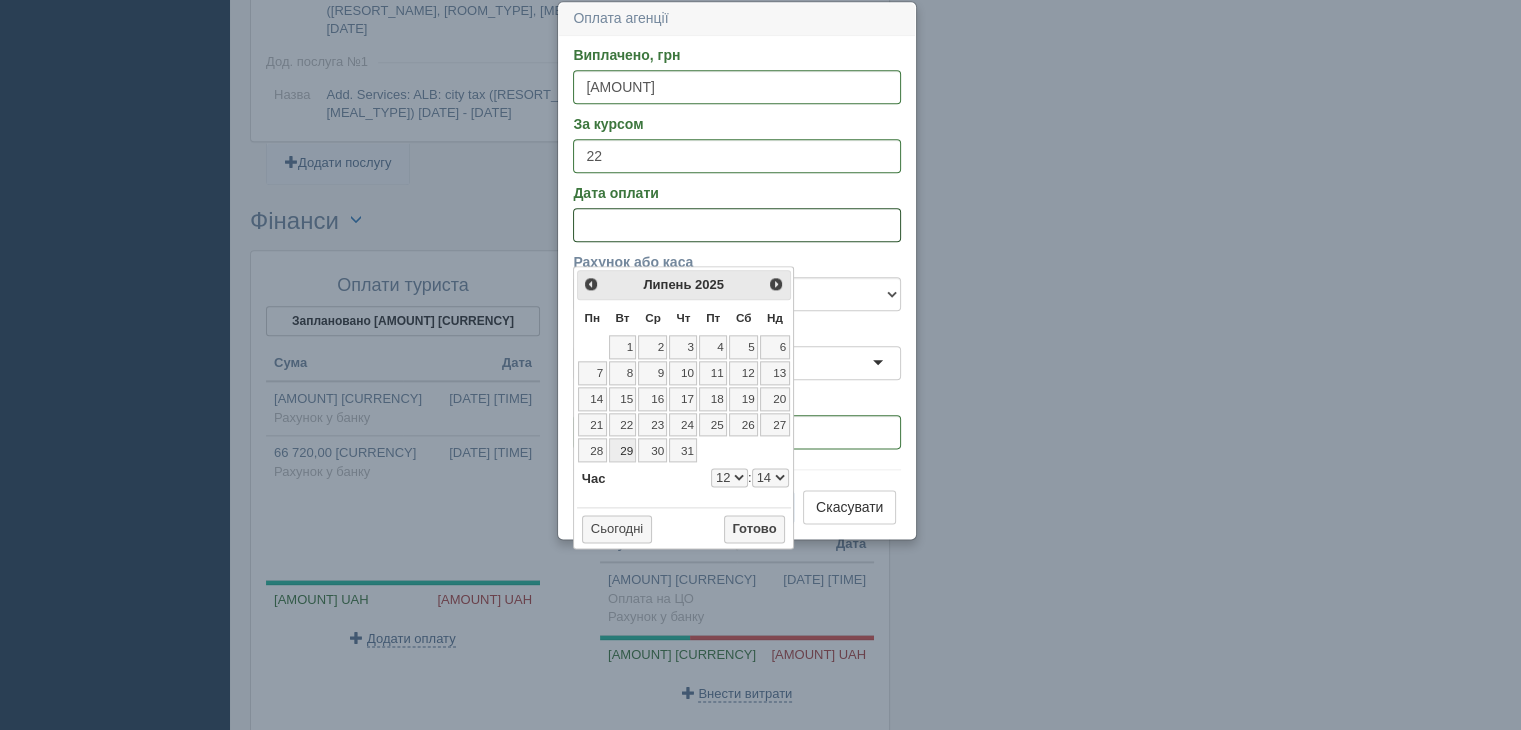 select on "12" 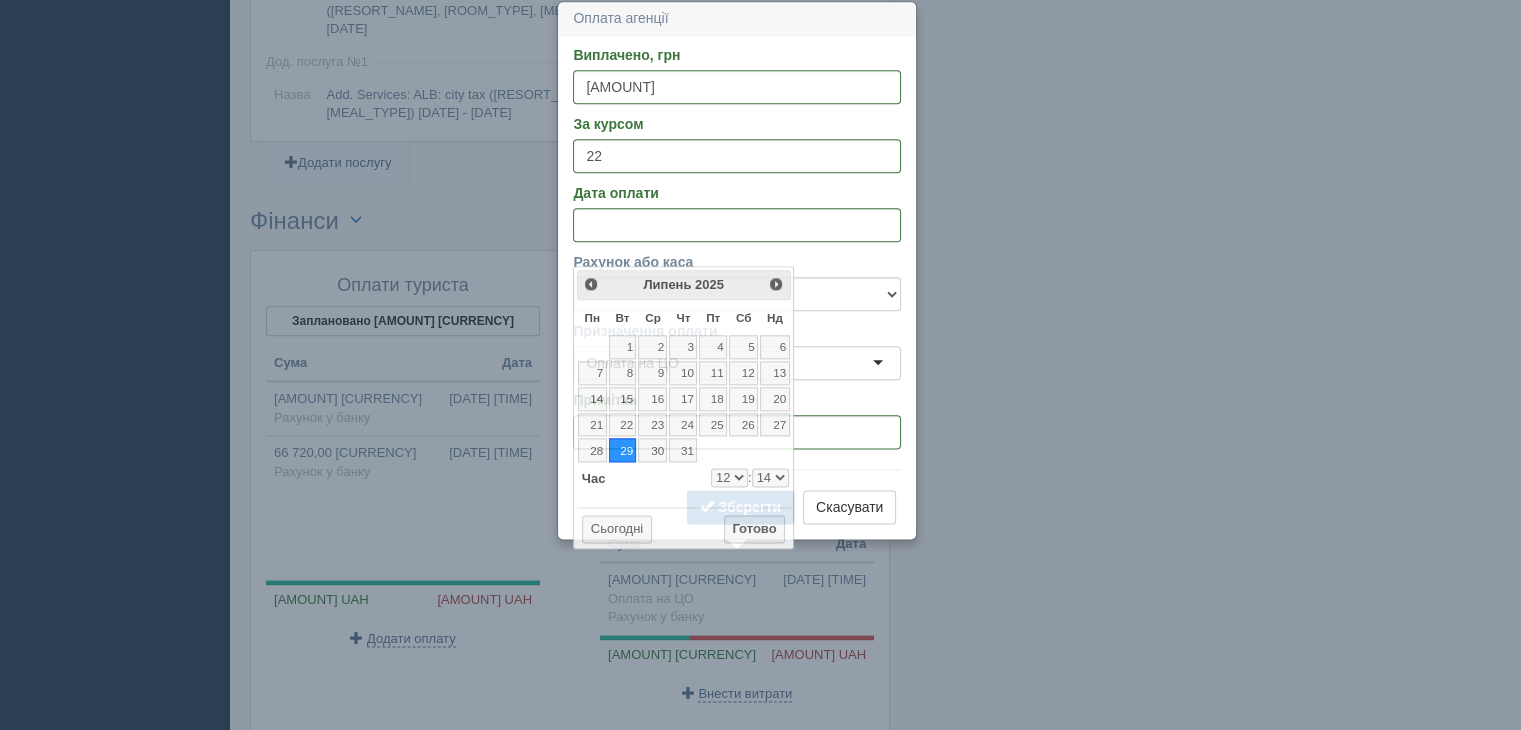 click on "Призначення оплати" at bounding box center [737, 331] 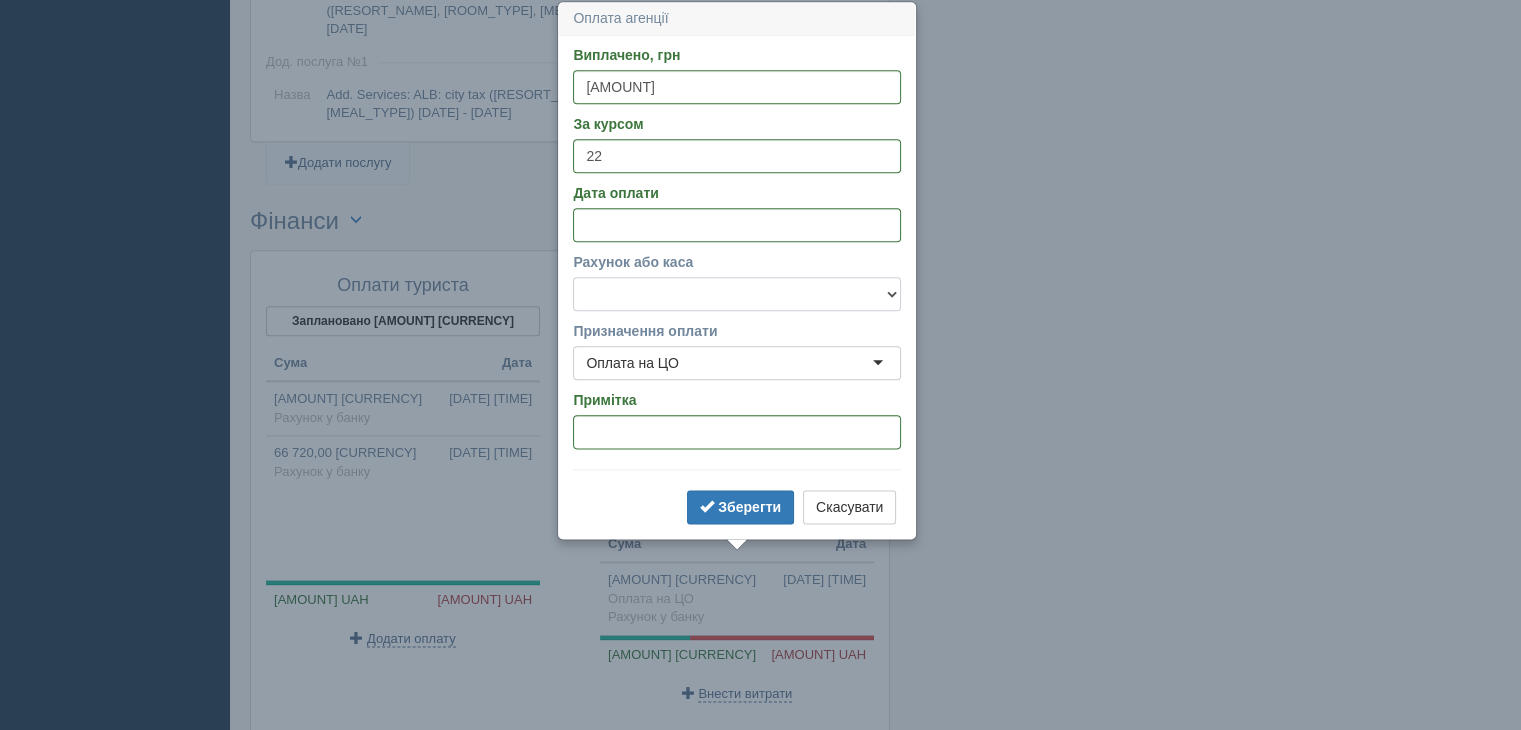 click on "Готівка
Картка
Рахунок у банку" at bounding box center (737, 294) 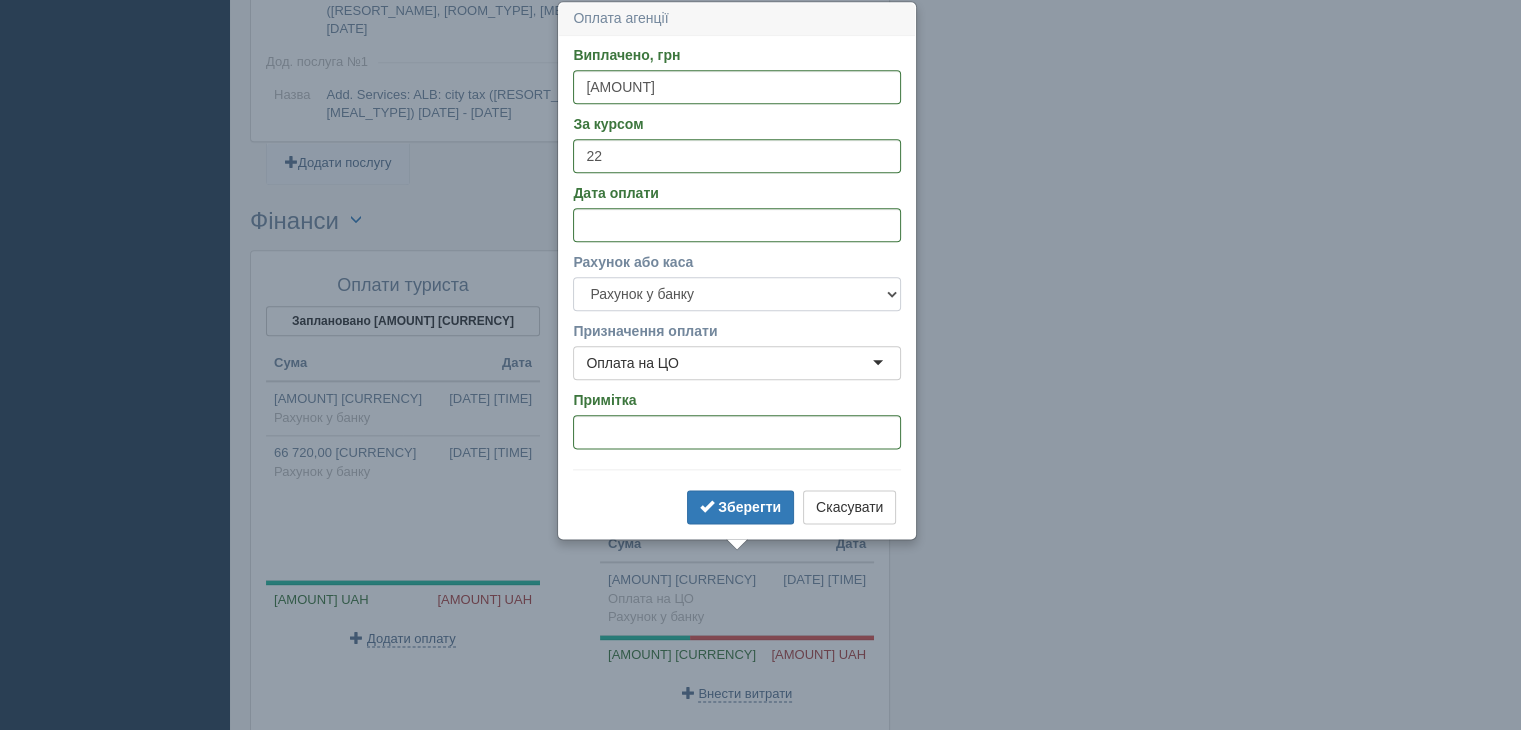 click on "Готівка
Картка
Рахунок у банку" at bounding box center [737, 294] 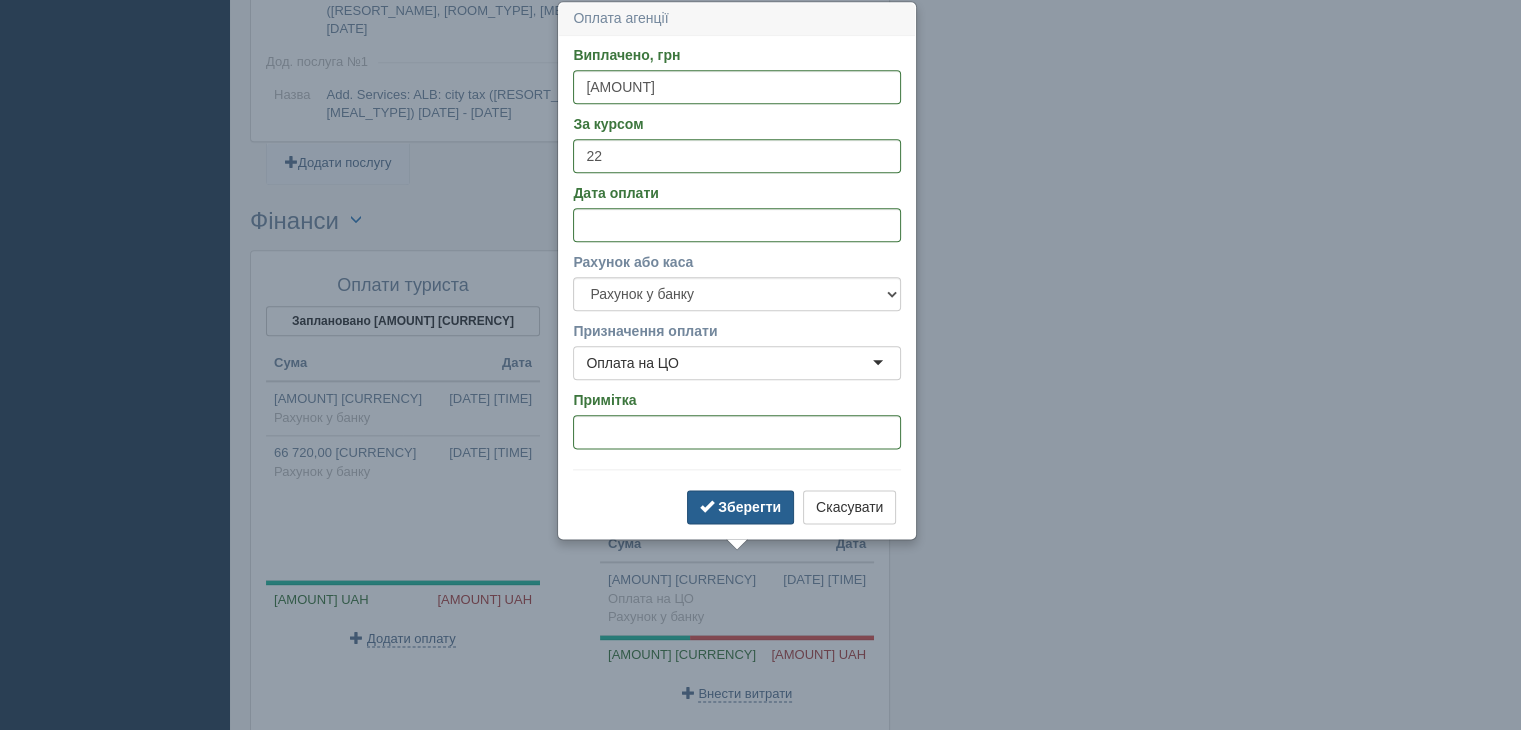 click on "Зберегти" at bounding box center (749, 507) 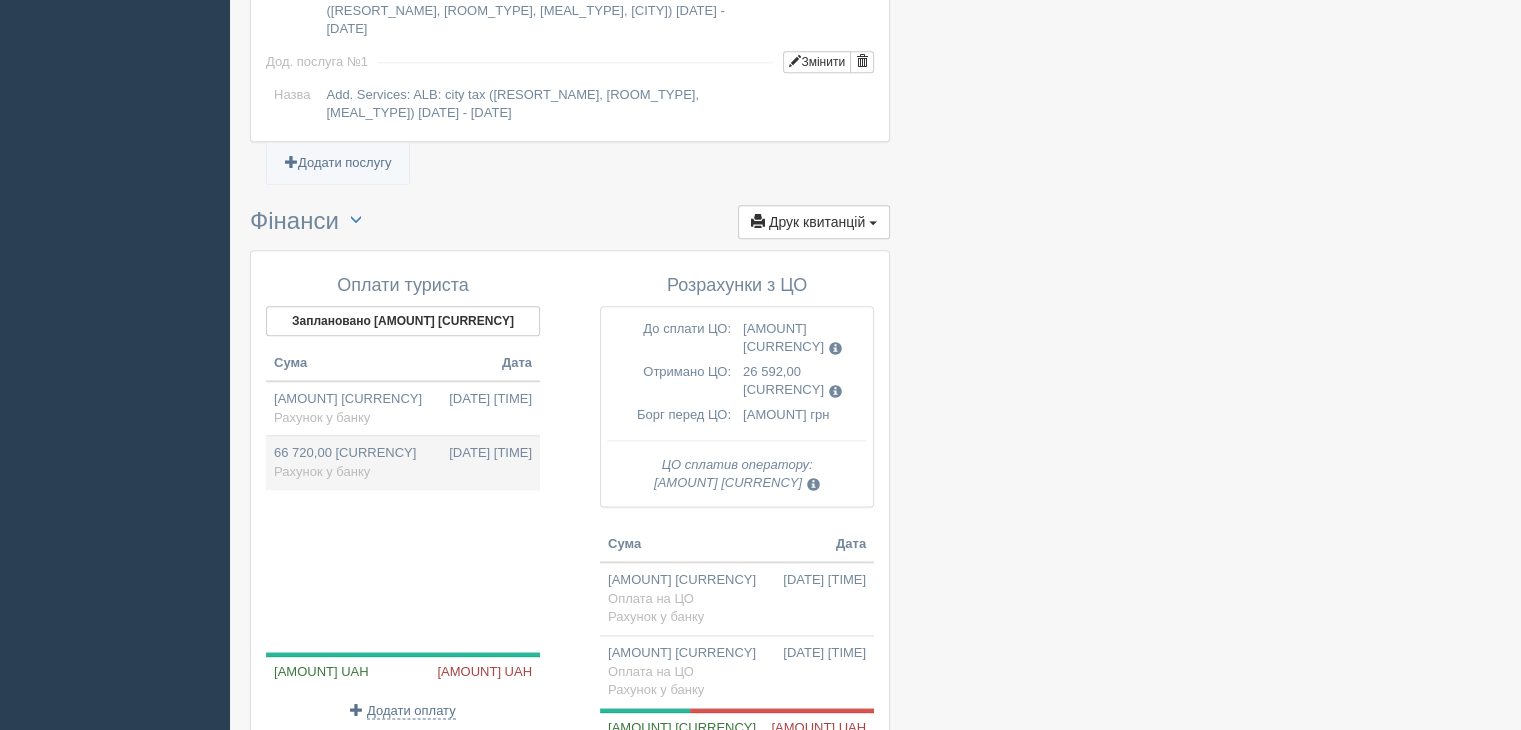 click on "Рахунок у банку" at bounding box center [322, 471] 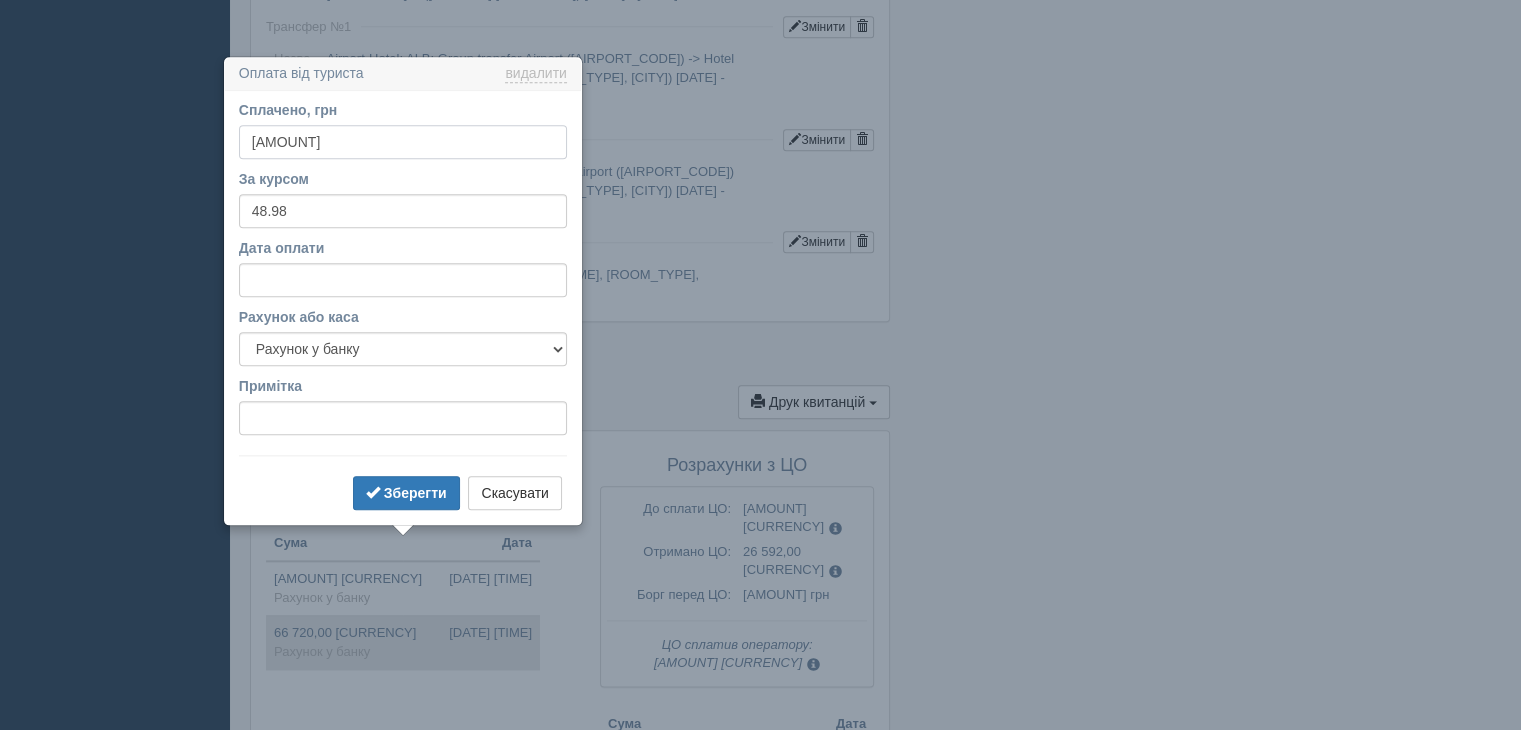scroll, scrollTop: 2280, scrollLeft: 0, axis: vertical 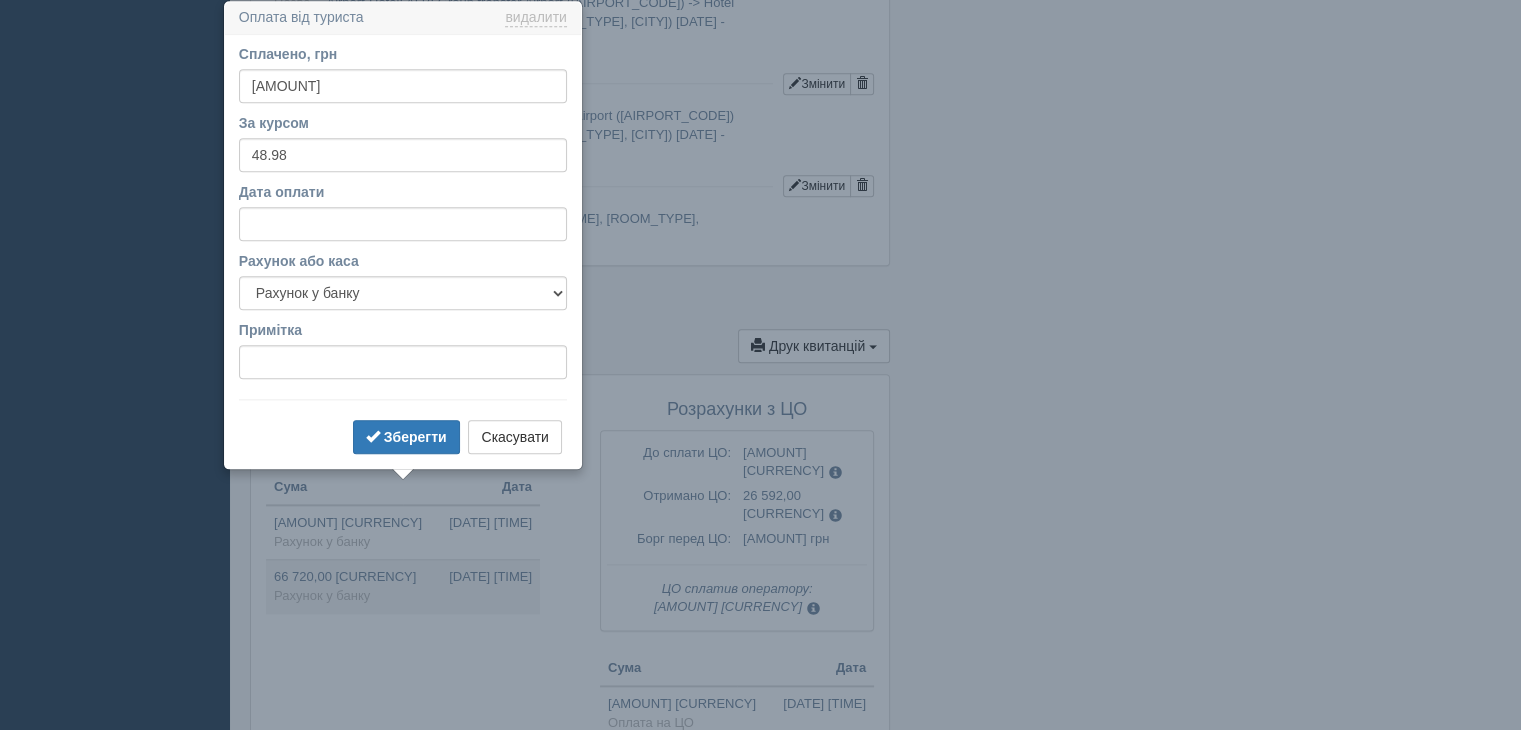 drag, startPoint x: 940, startPoint y: 321, endPoint x: 921, endPoint y: 337, distance: 24.839485 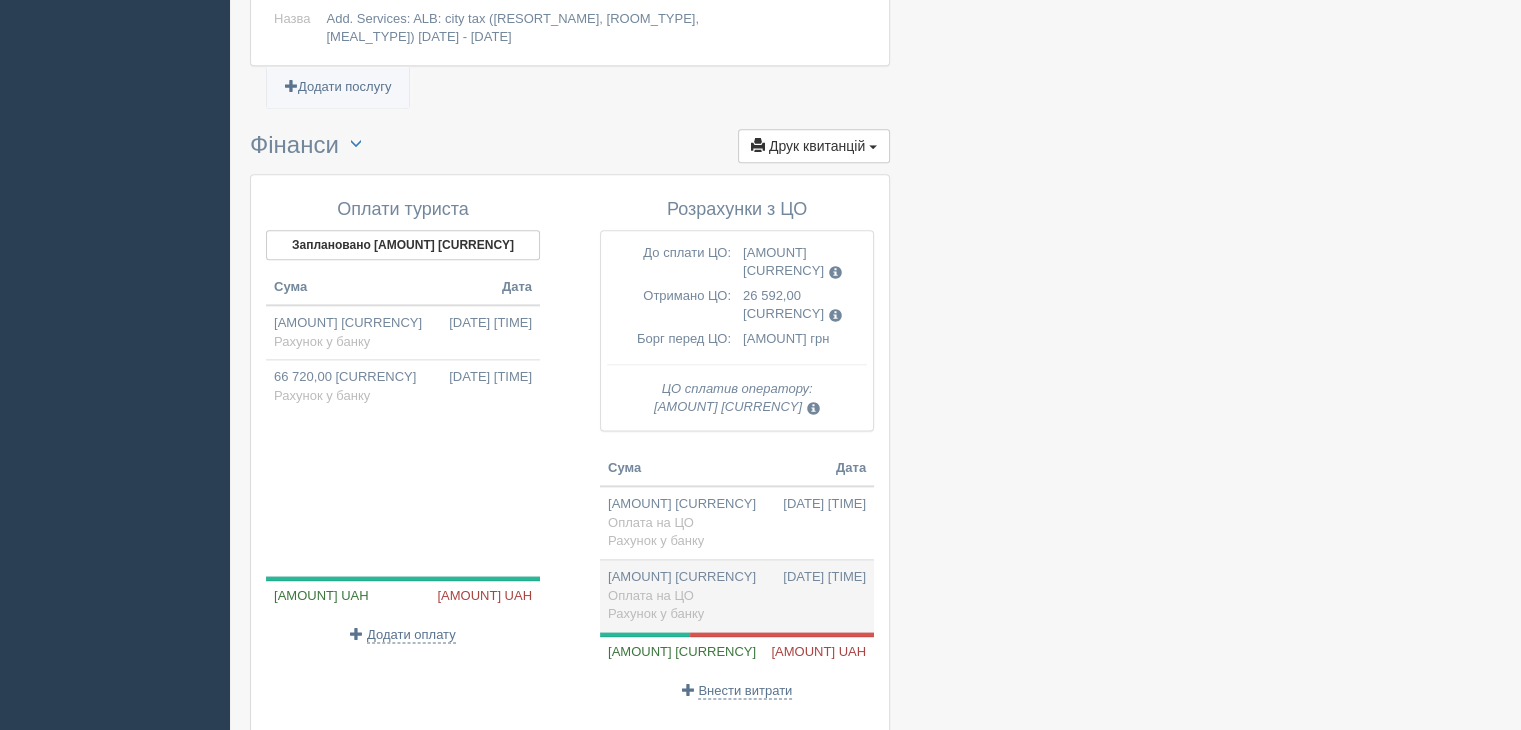 click on "Оплата на ЦО" at bounding box center (651, 595) 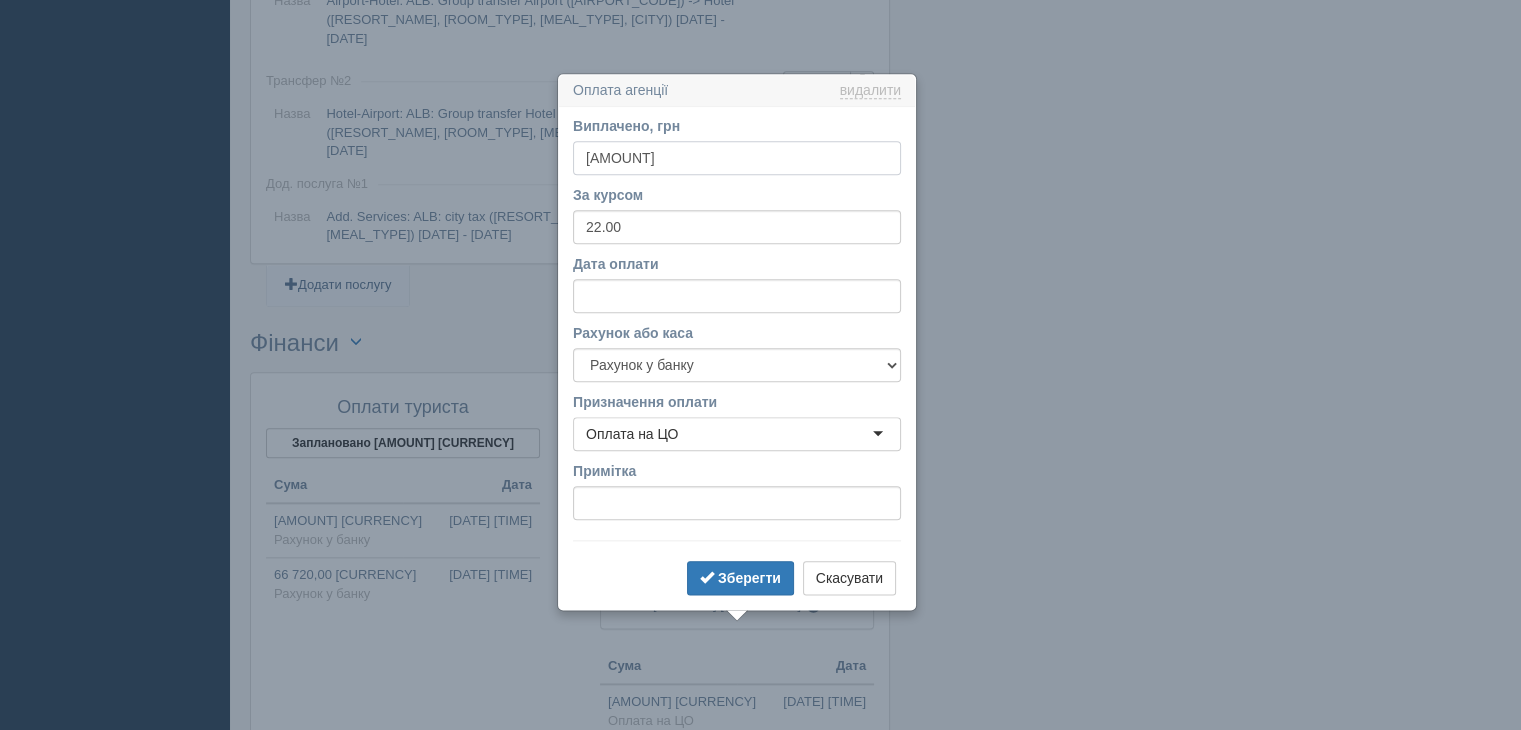 scroll, scrollTop: 2355, scrollLeft: 0, axis: vertical 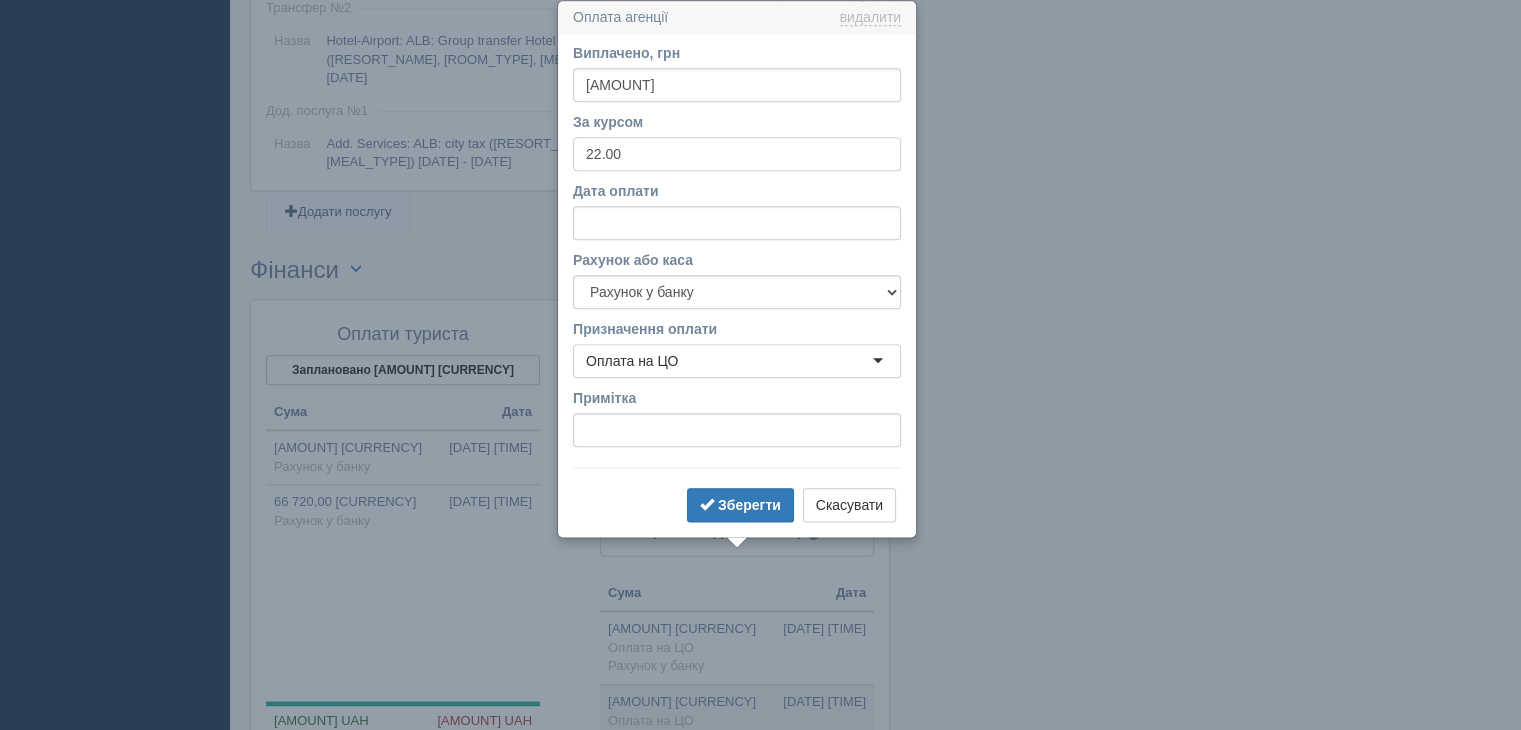 drag, startPoint x: 602, startPoint y: 160, endPoint x: 491, endPoint y: 157, distance: 111.040535 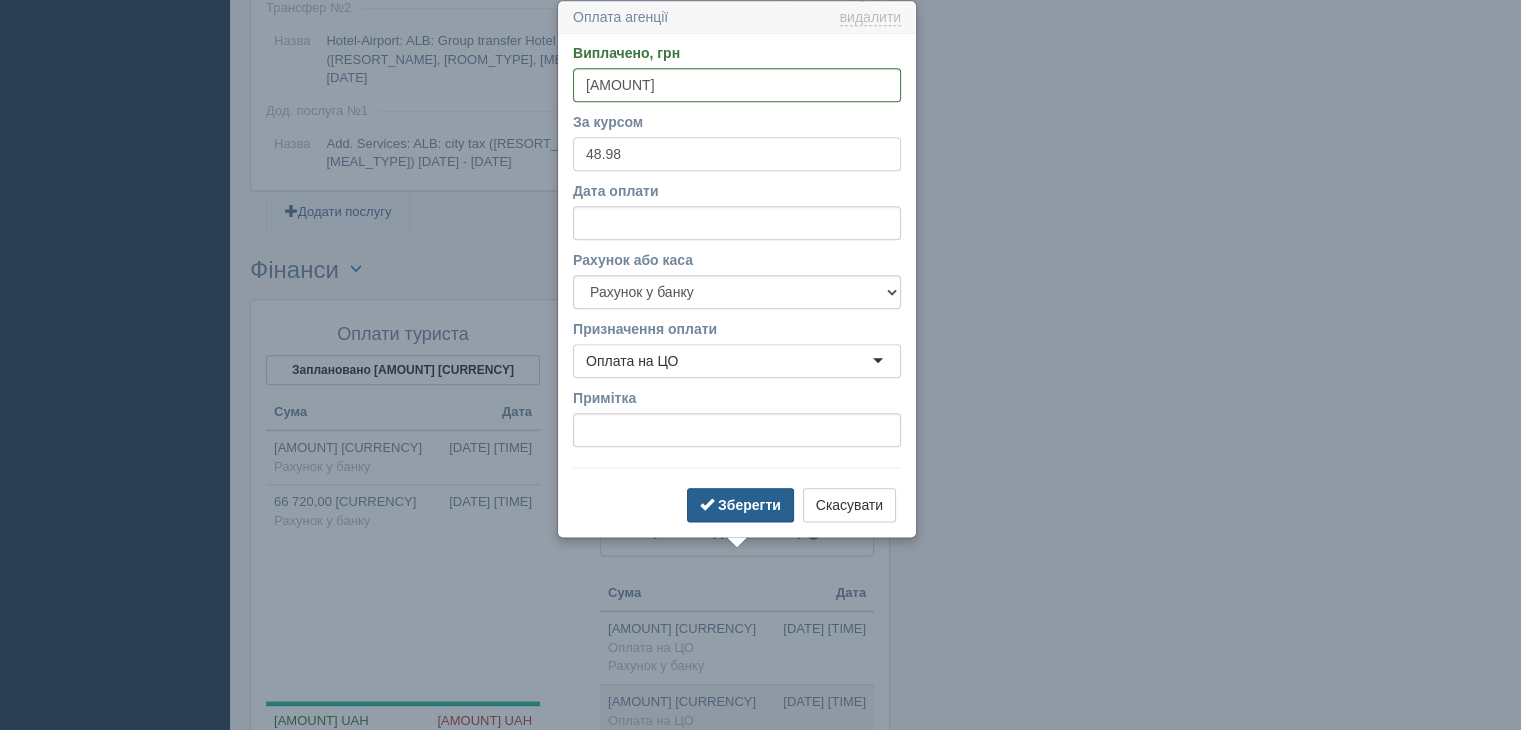 type on "48.98" 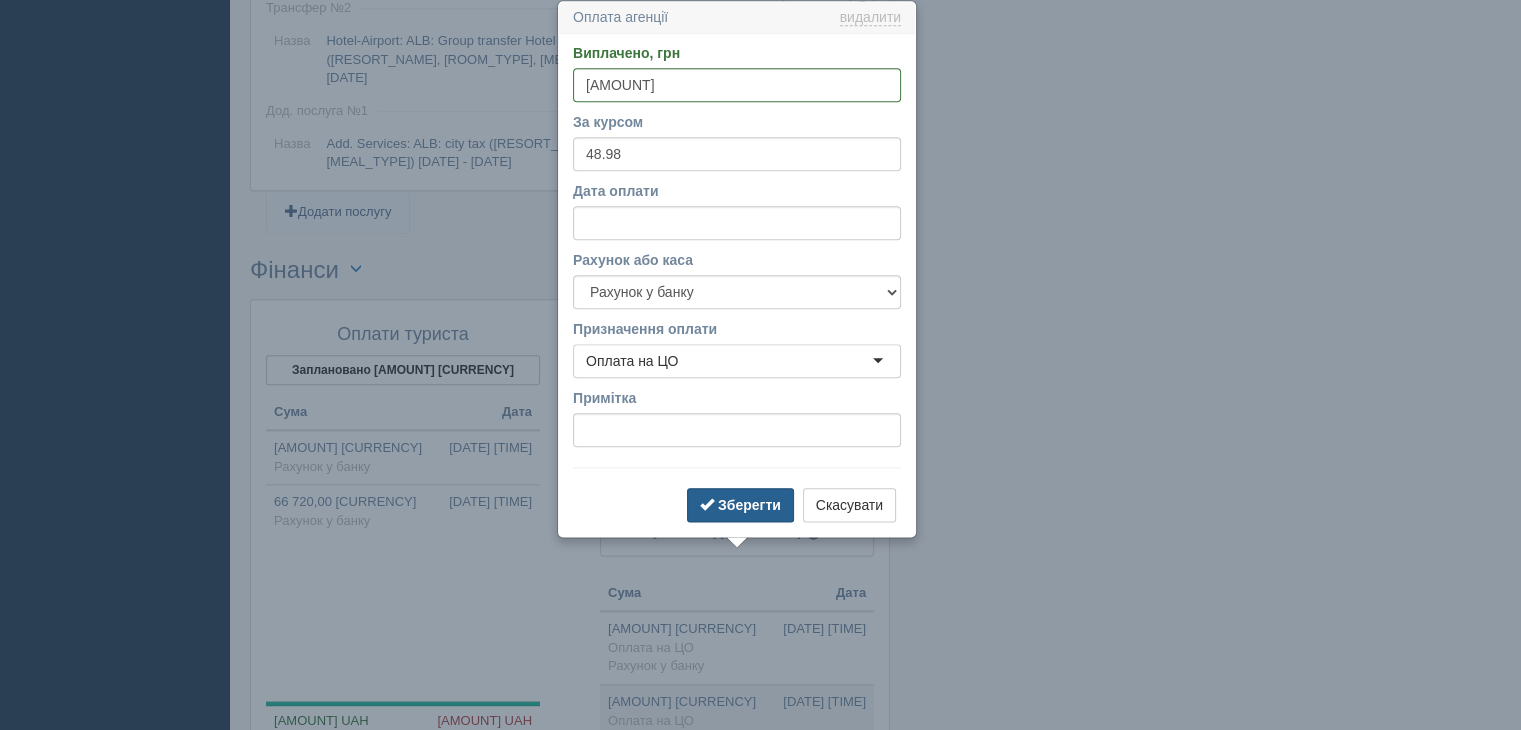 click on "Зберегти" at bounding box center (740, 505) 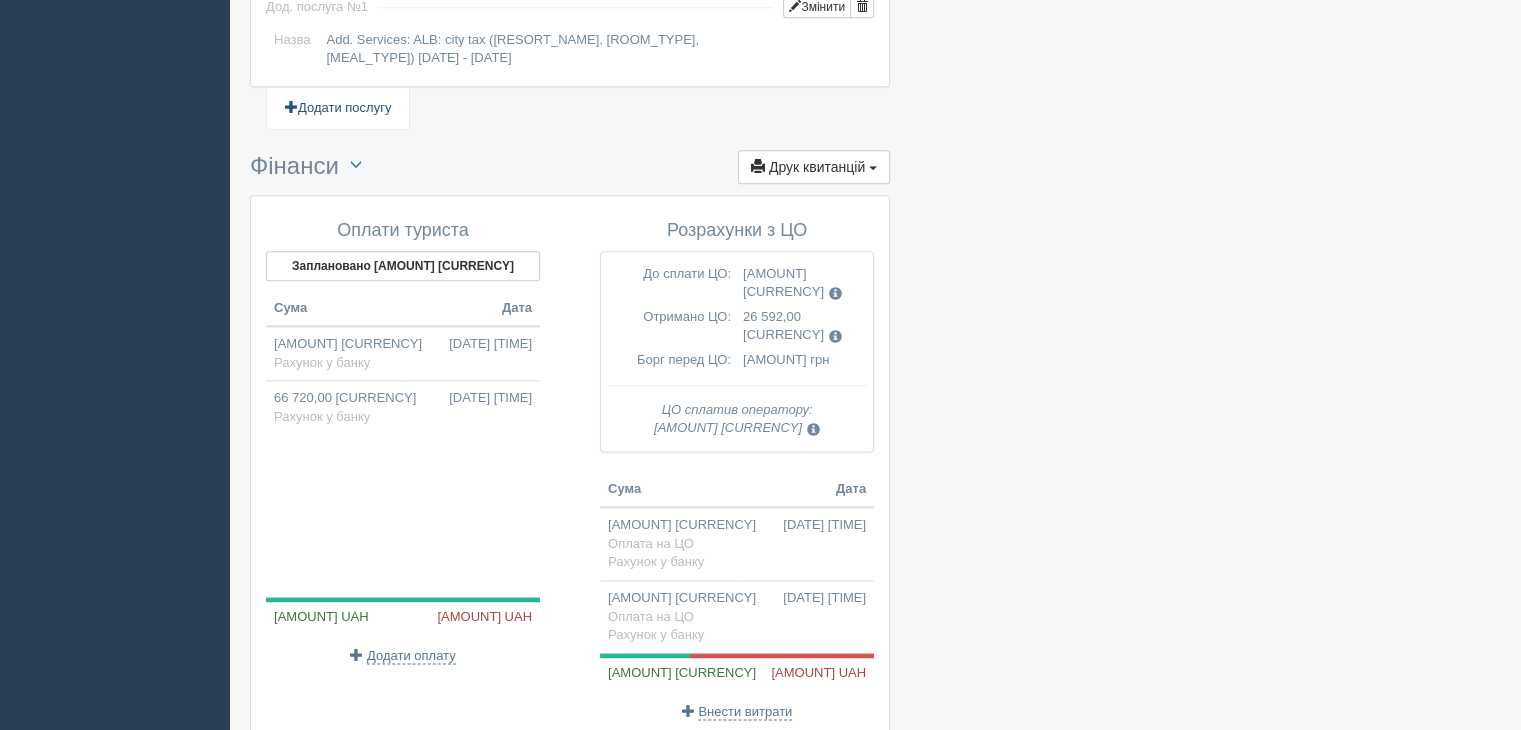 scroll, scrollTop: 2462, scrollLeft: 0, axis: vertical 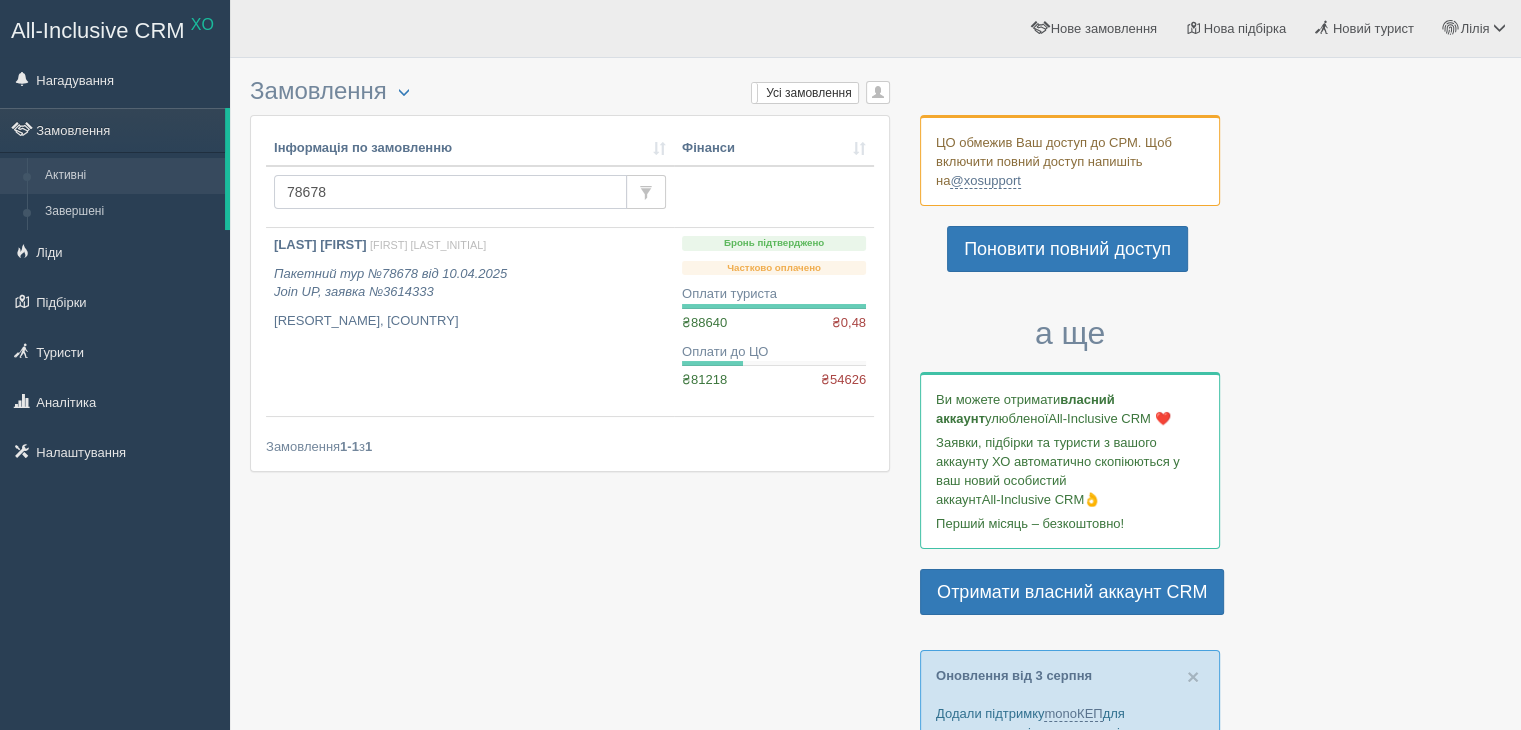 click on "78678" at bounding box center (450, 192) 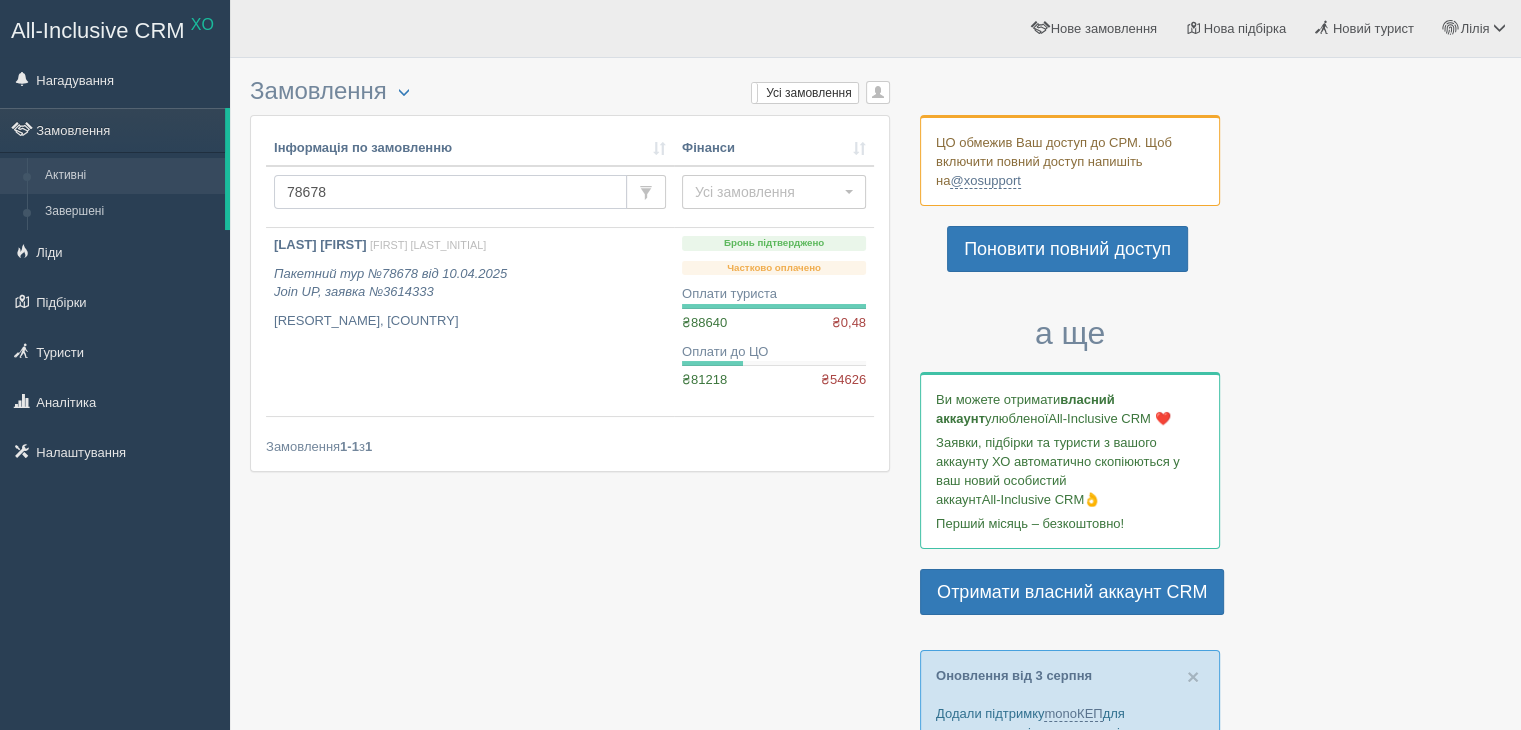 click on "78678" at bounding box center (450, 192) 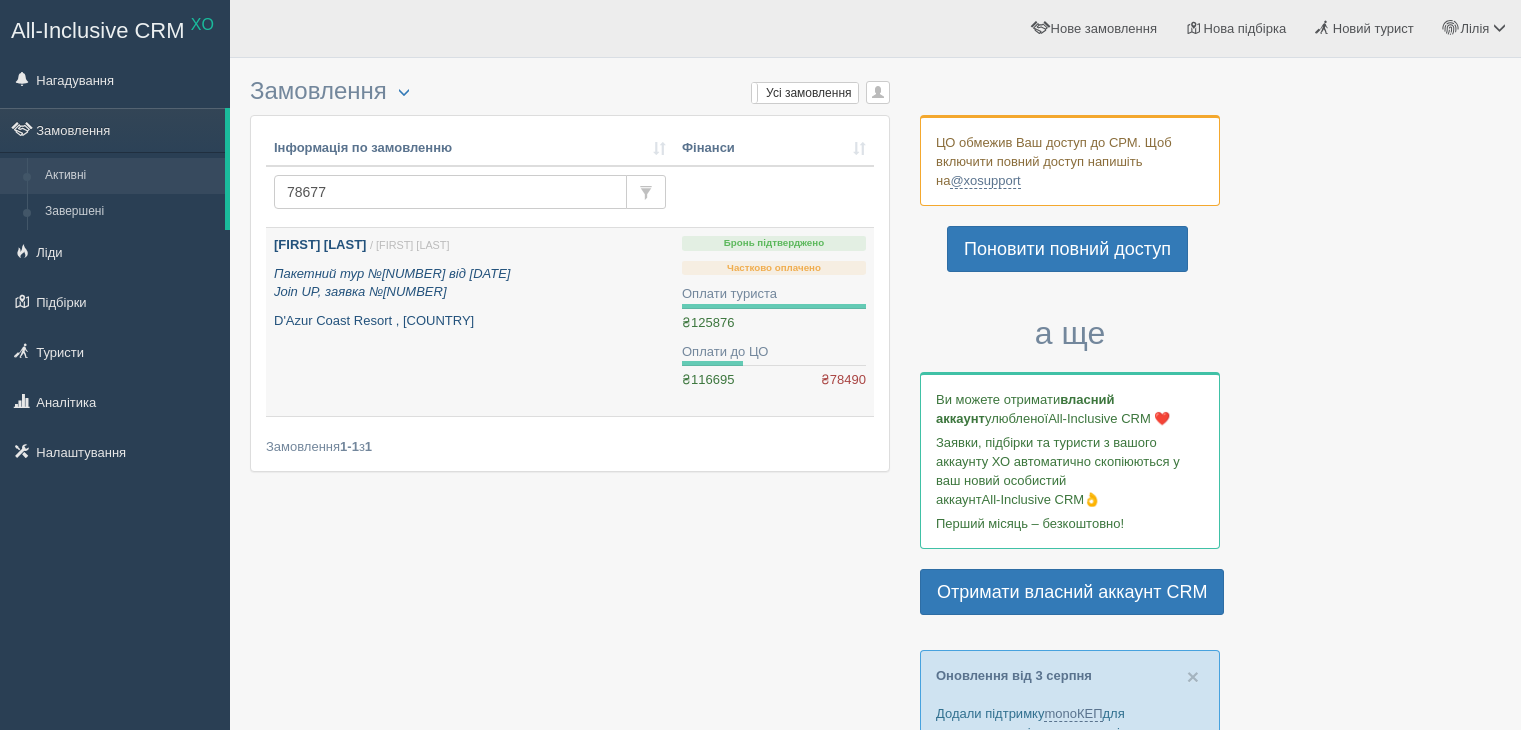 scroll, scrollTop: 0, scrollLeft: 0, axis: both 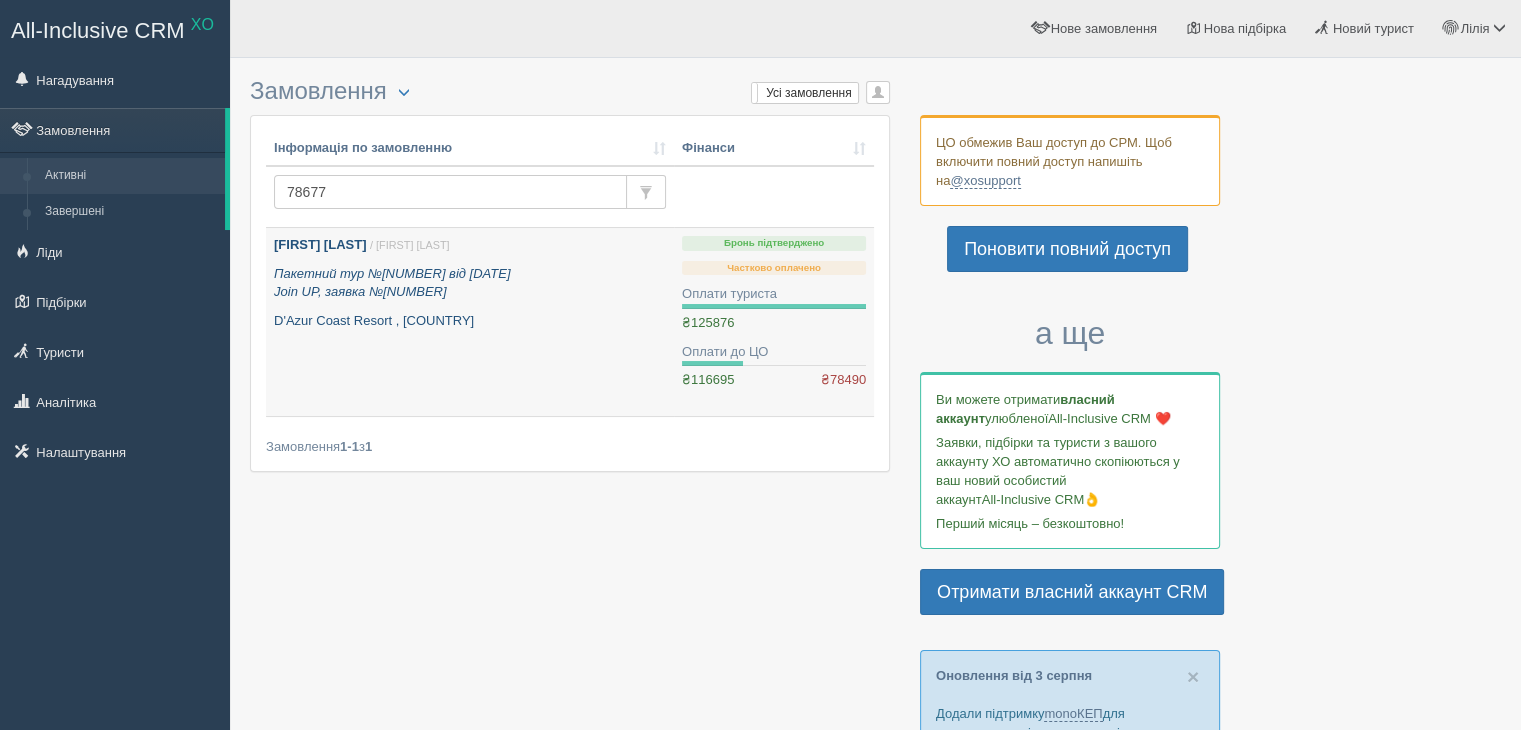 click on "Пакетний тур №[NUMBER] від [DATE]
Join UP, заявка №[NUMBER]" at bounding box center (392, 283) 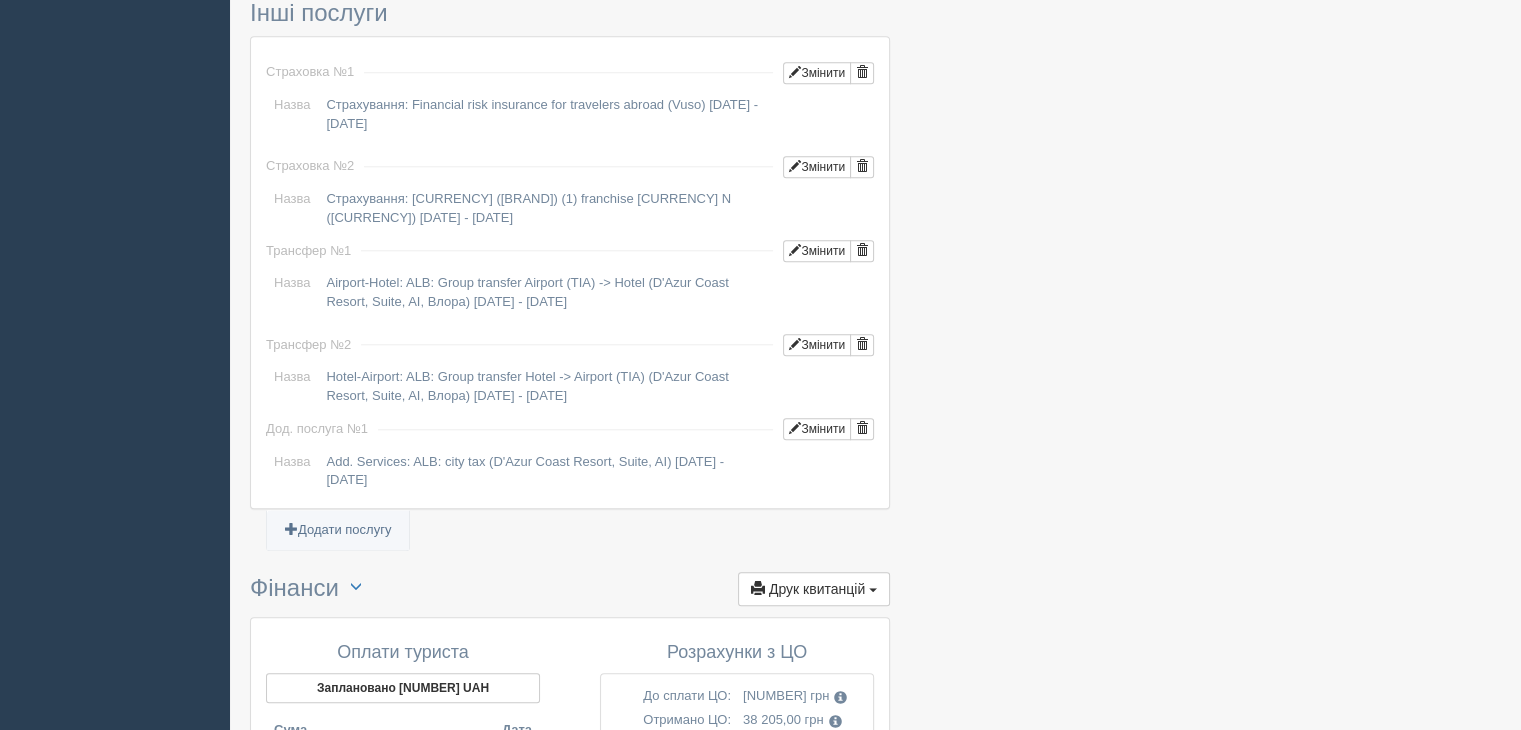scroll, scrollTop: 2400, scrollLeft: 0, axis: vertical 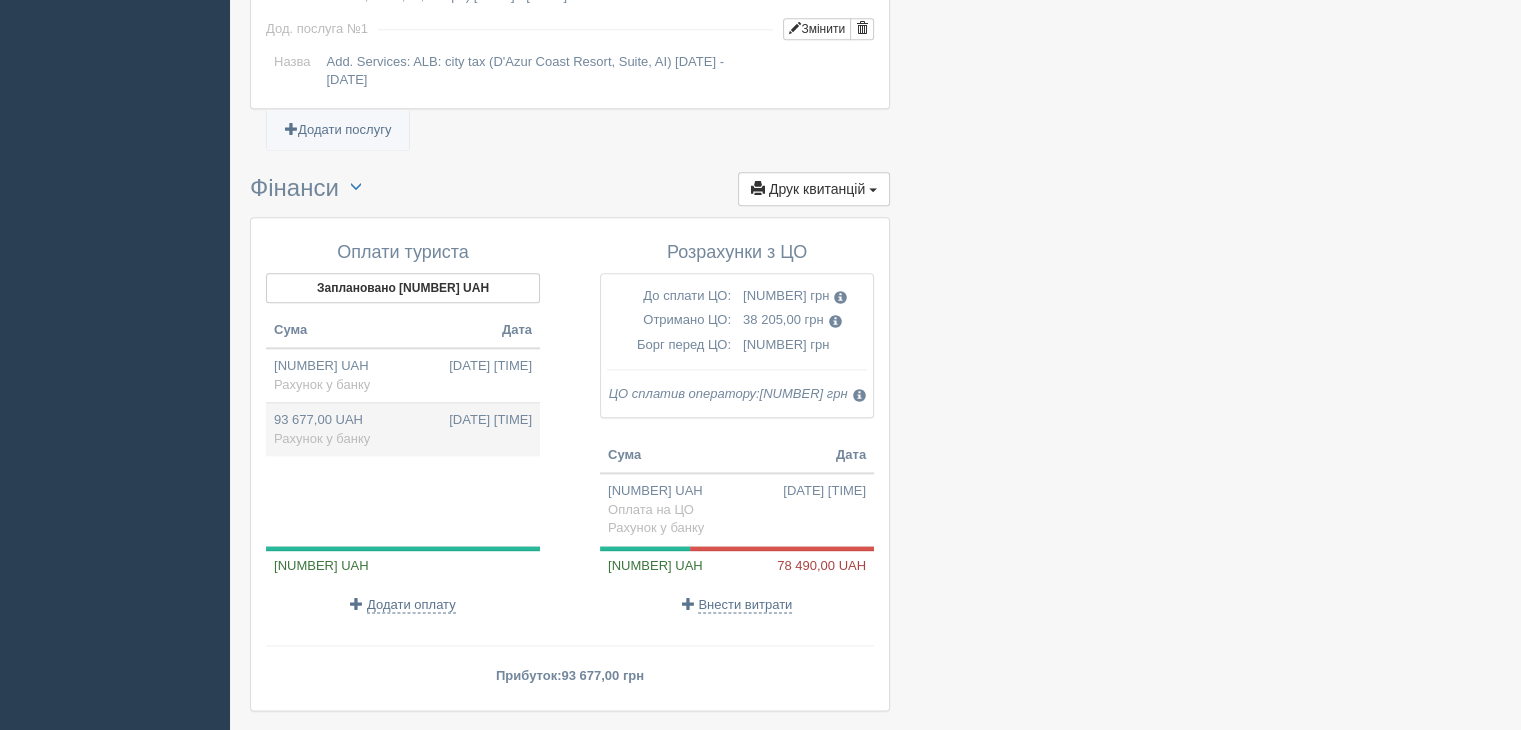 click on "[NUMBER] UAH
[DATE] [TIME]
Рахунок у банку" at bounding box center (403, 430) 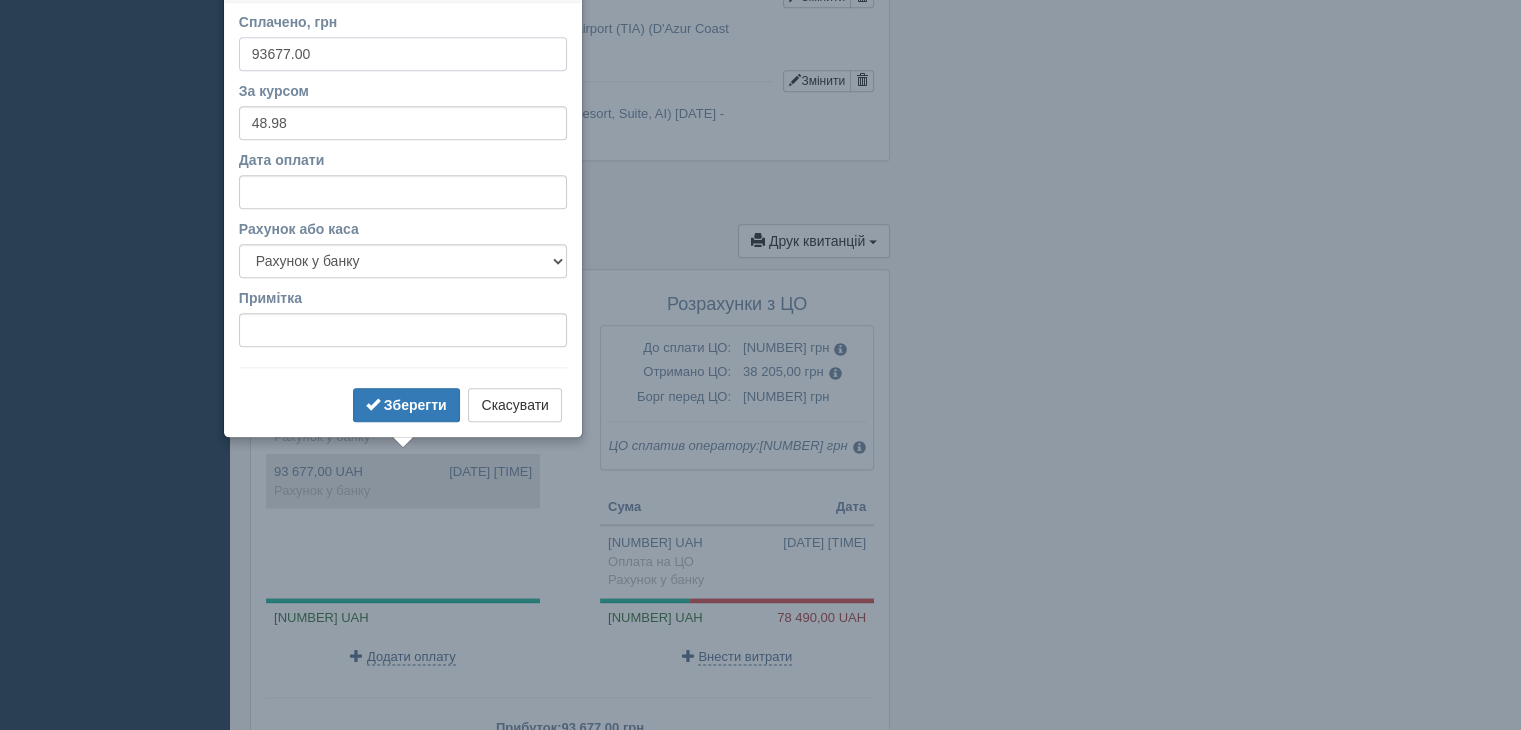 scroll, scrollTop: 2316, scrollLeft: 0, axis: vertical 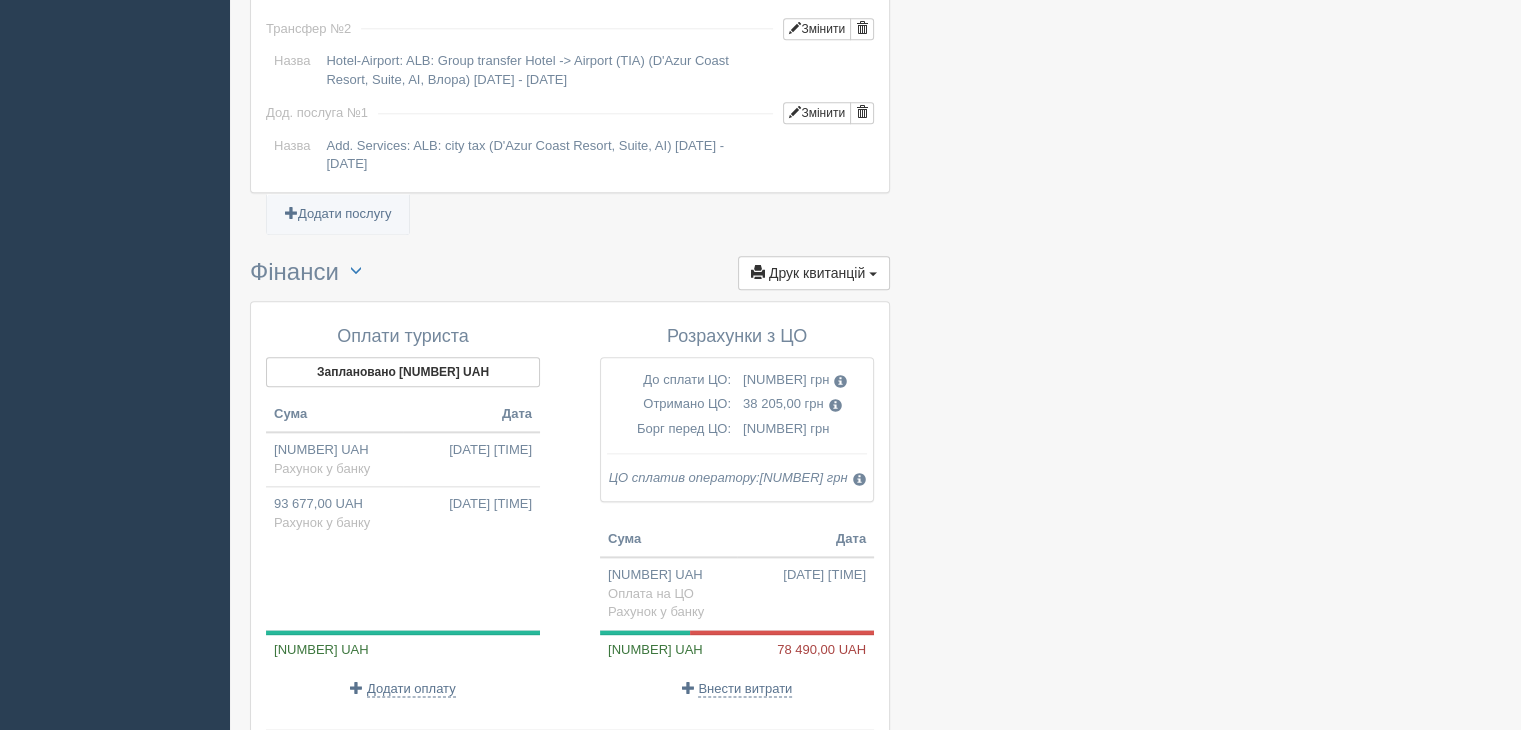 drag, startPoint x: 1284, startPoint y: 361, endPoint x: 1244, endPoint y: 373, distance: 41.761227 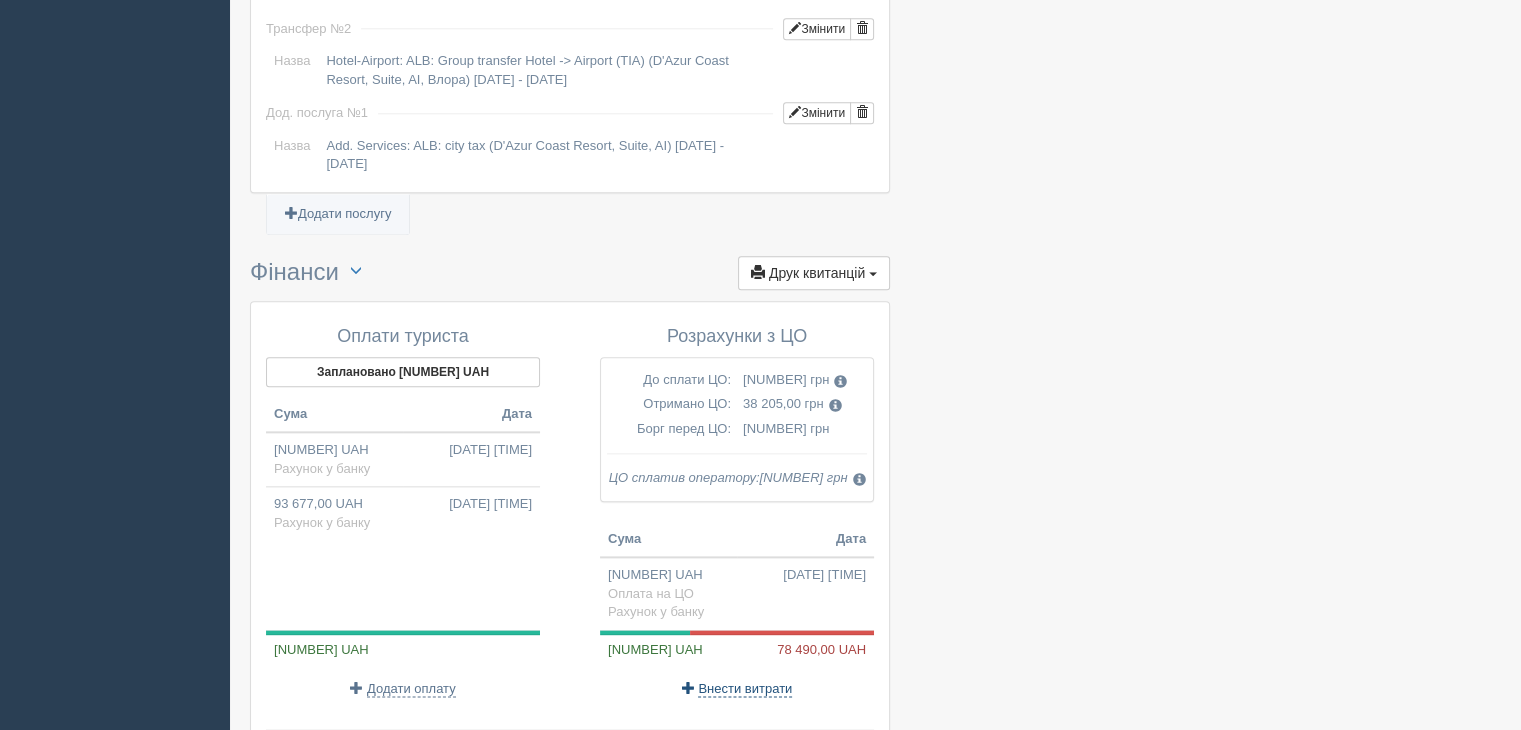 click on "Внести витрати" at bounding box center [745, 689] 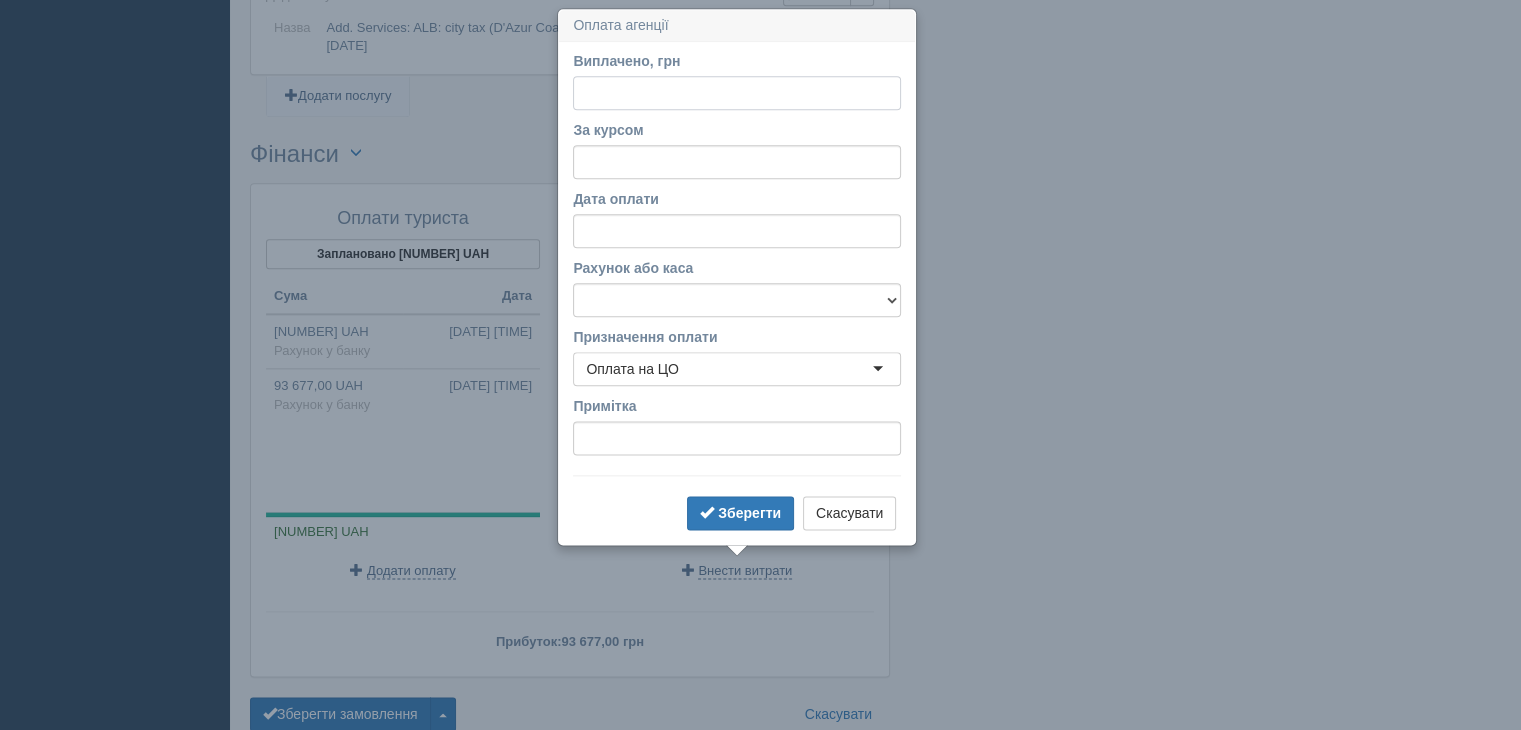 scroll, scrollTop: 2442, scrollLeft: 0, axis: vertical 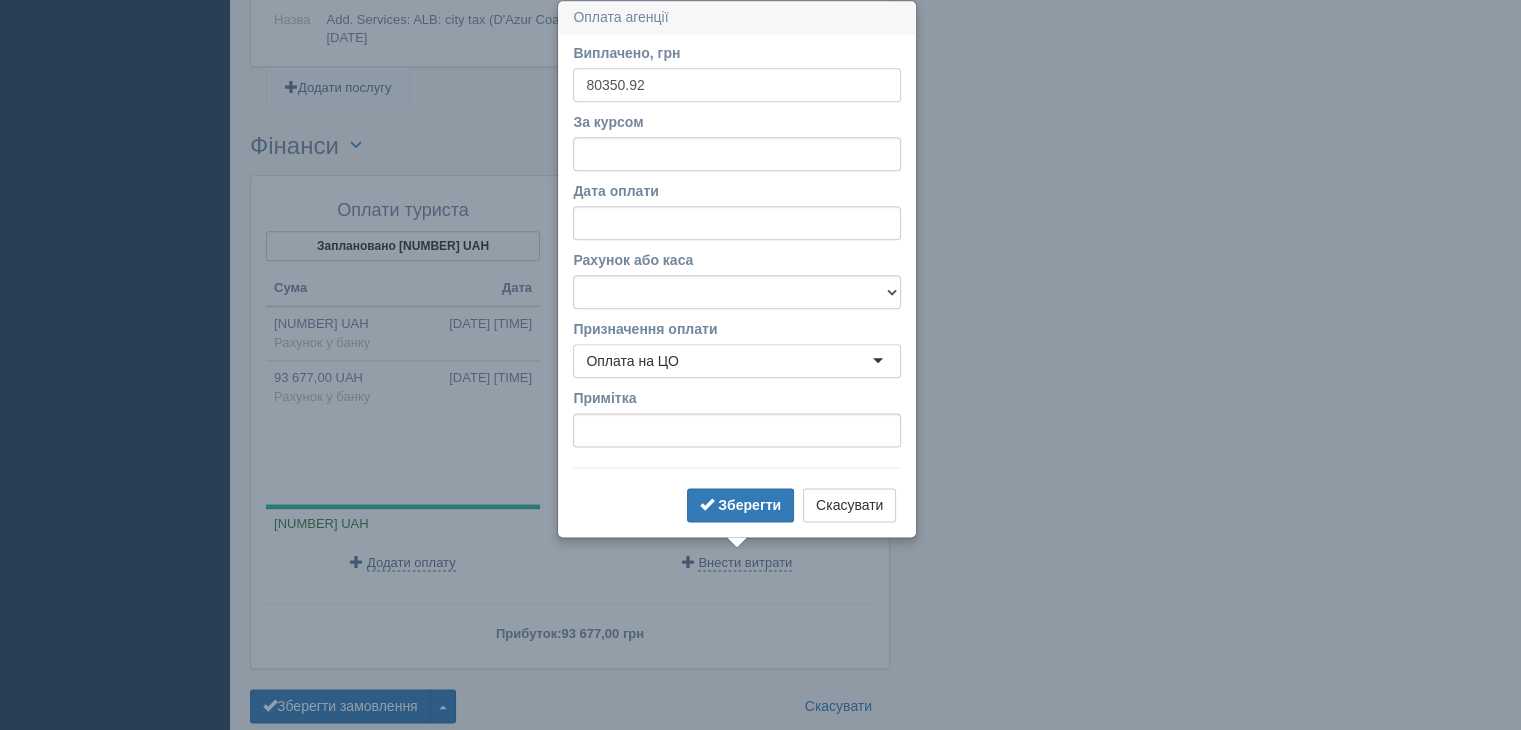 type on "80350.92" 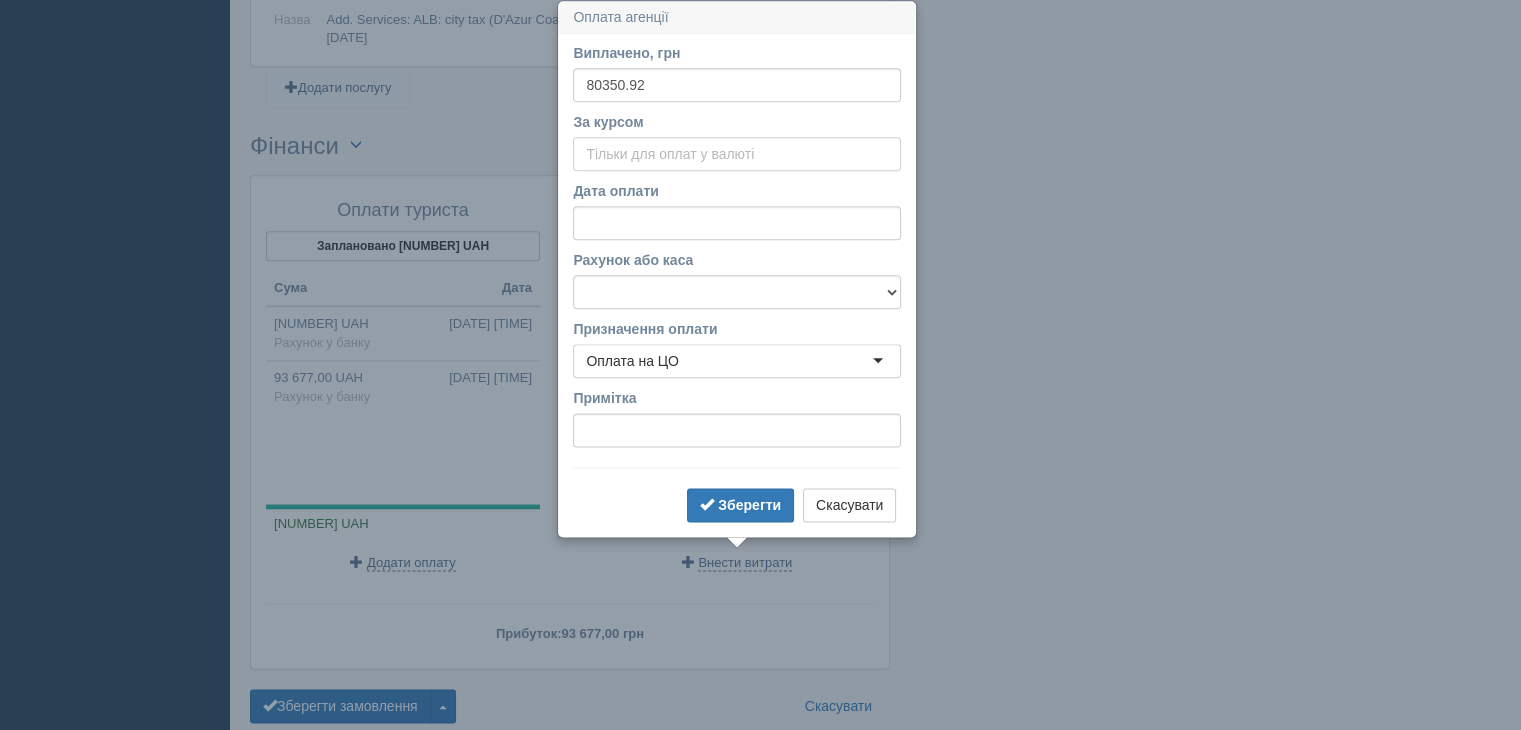 click on "За курсом" at bounding box center [737, 154] 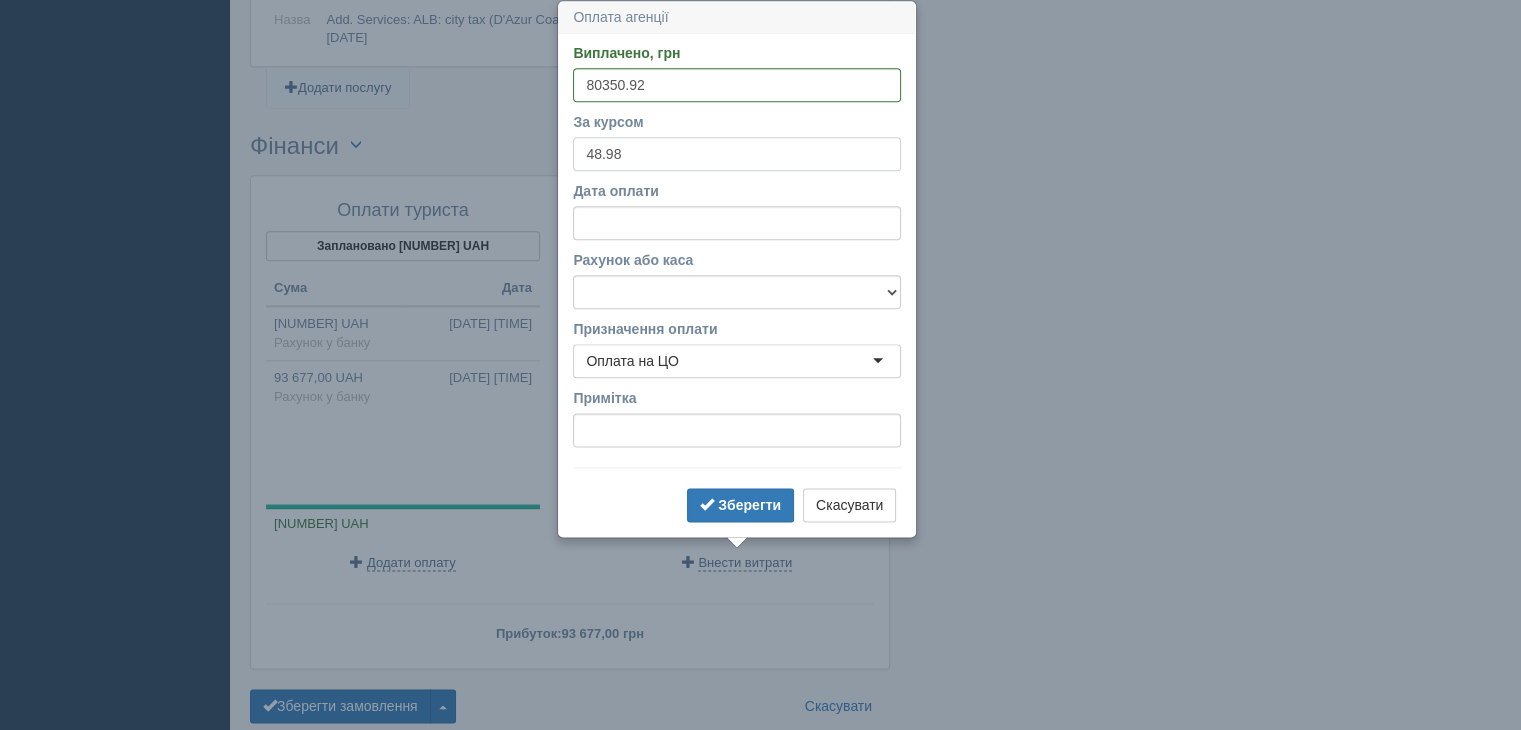 type on "48.98" 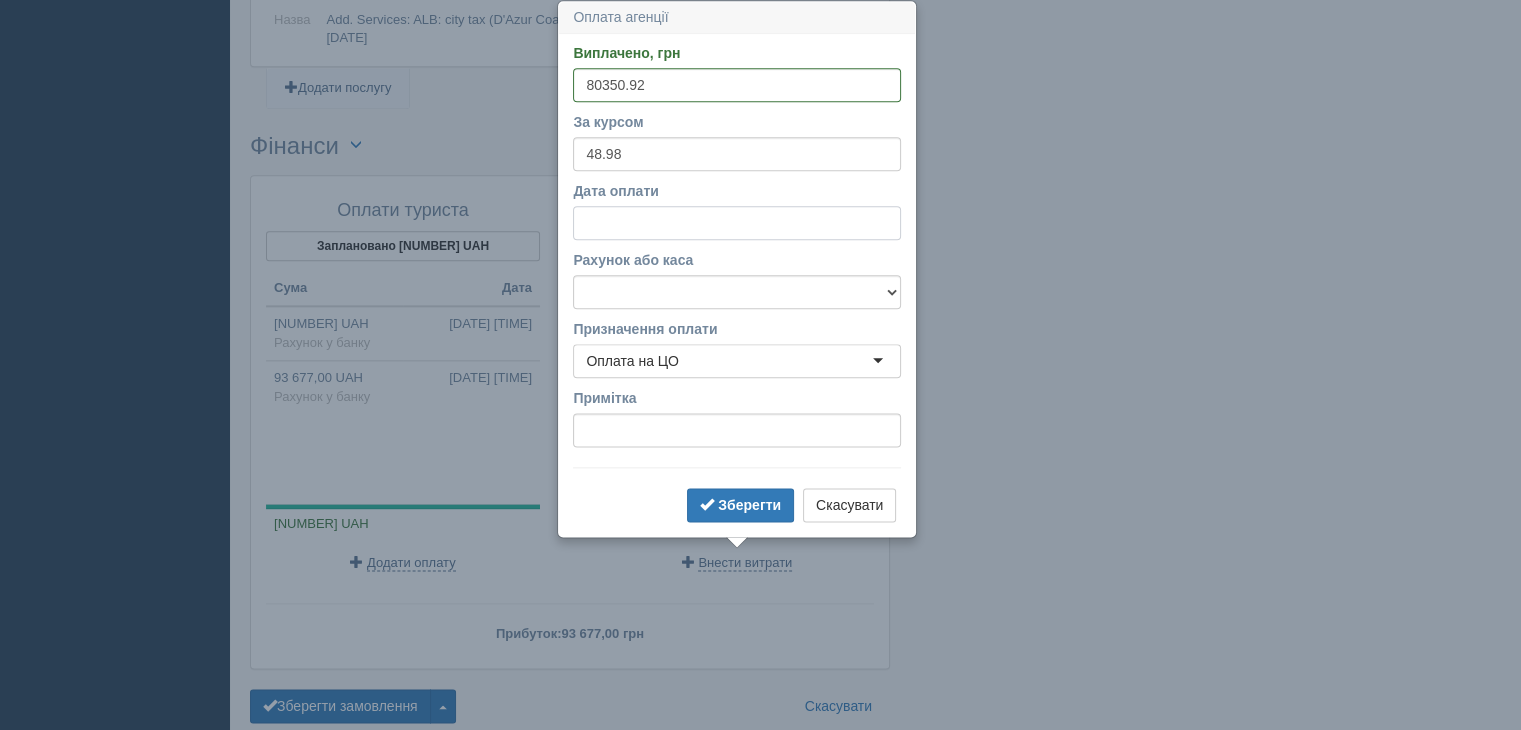select on "12" 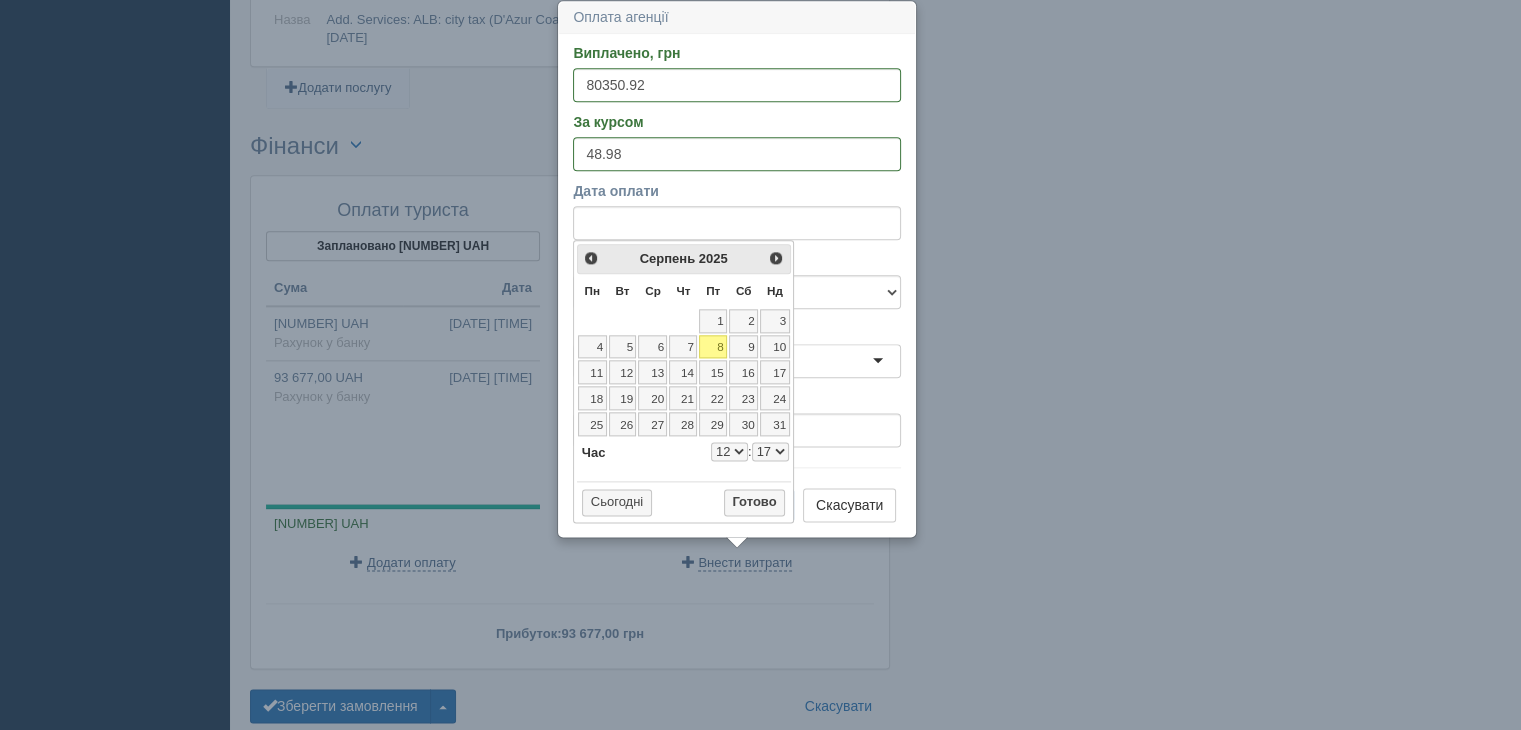 click on "<Попер" at bounding box center [591, 258] 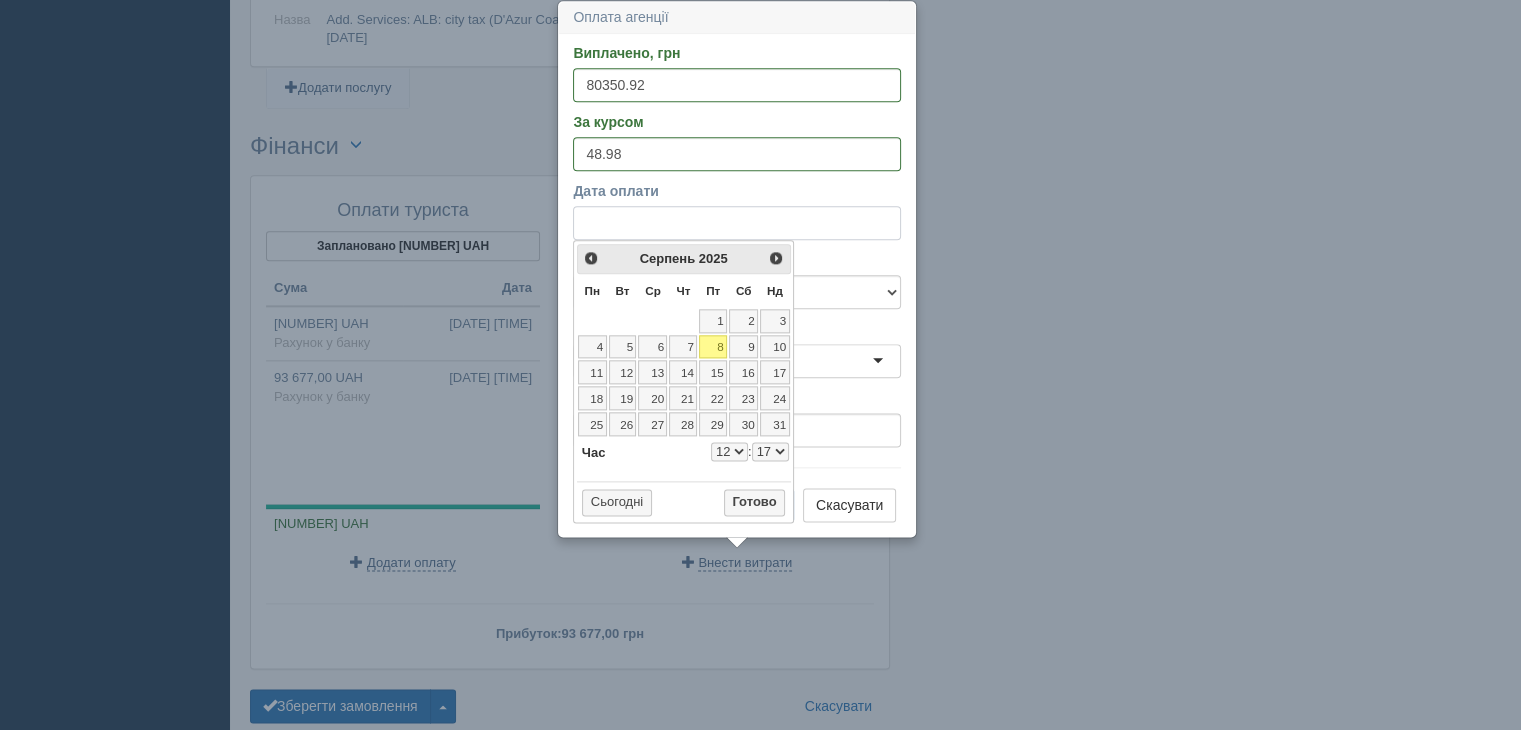select on "12" 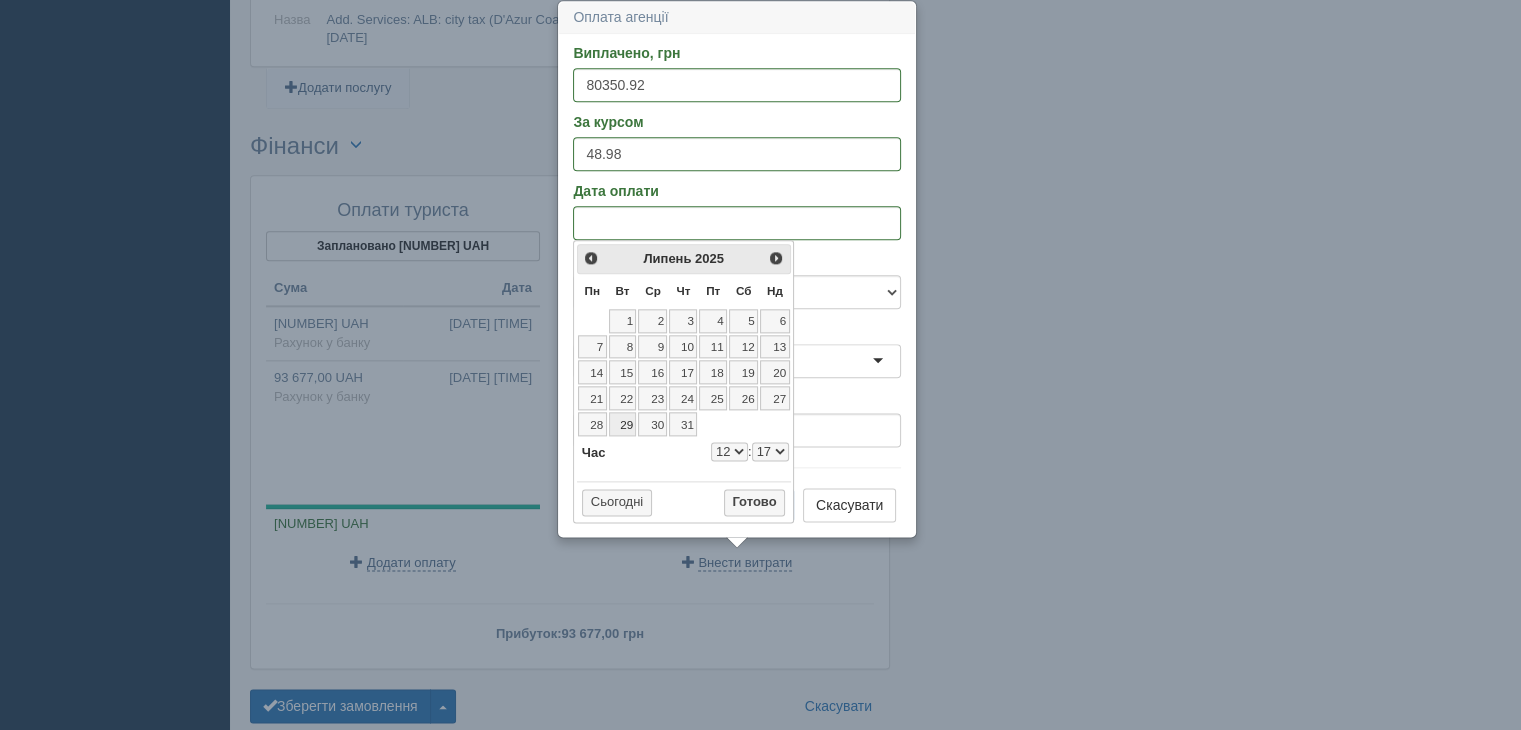 click on "29" at bounding box center (623, 424) 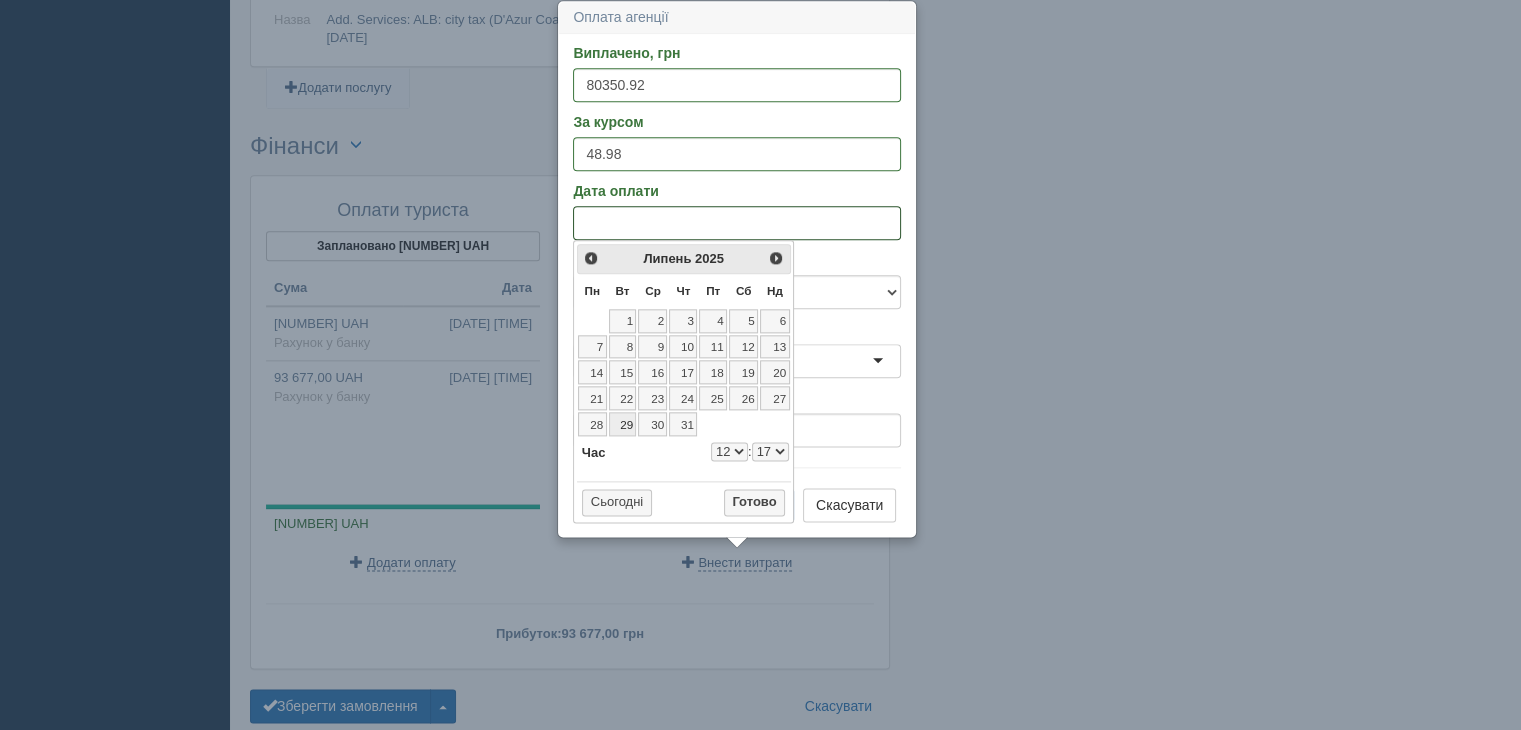 select on "12" 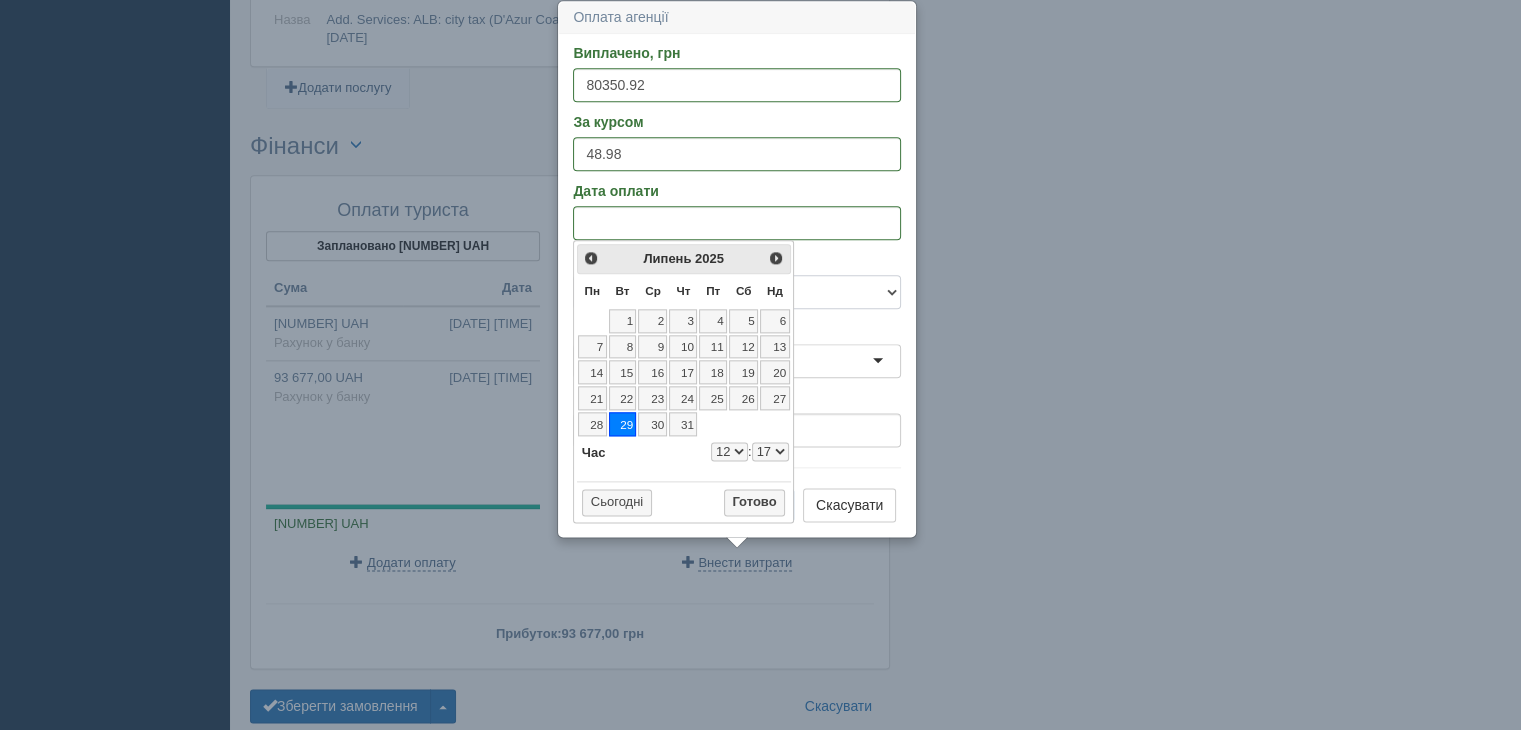click on "Готівка
Картка
Рахунок у банку" at bounding box center [737, 292] 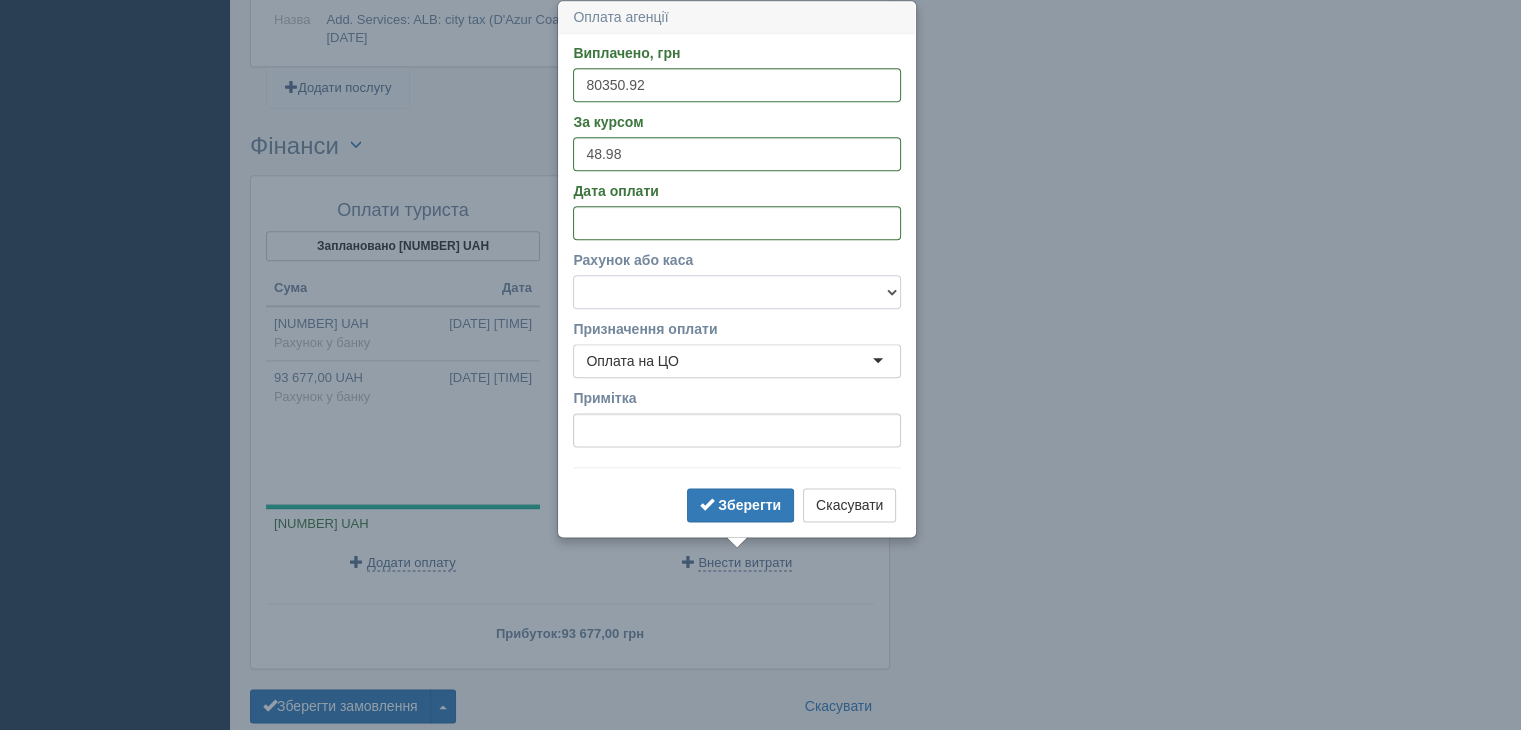 select on "1166" 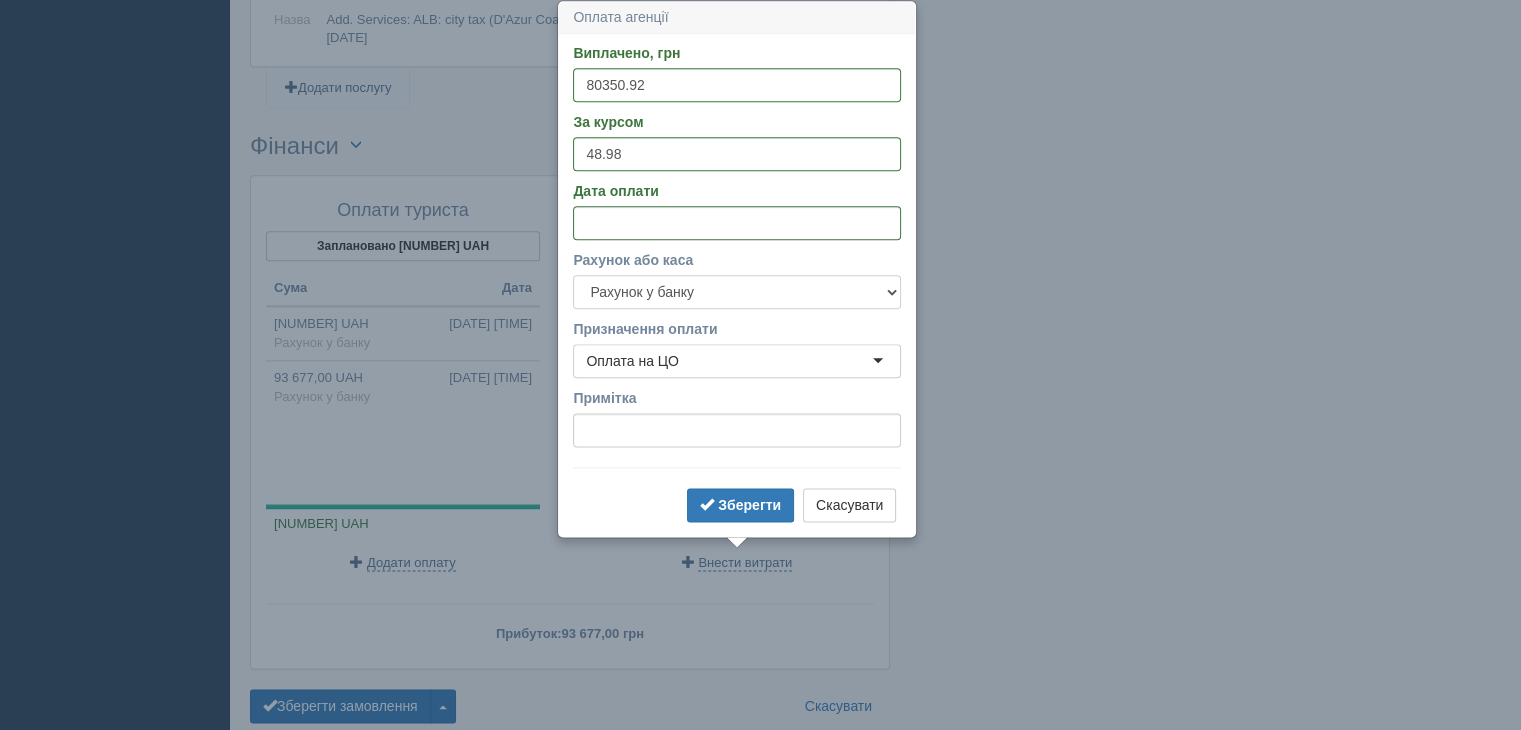 click on "Готівка
Картка
Рахунок у банку" at bounding box center [737, 292] 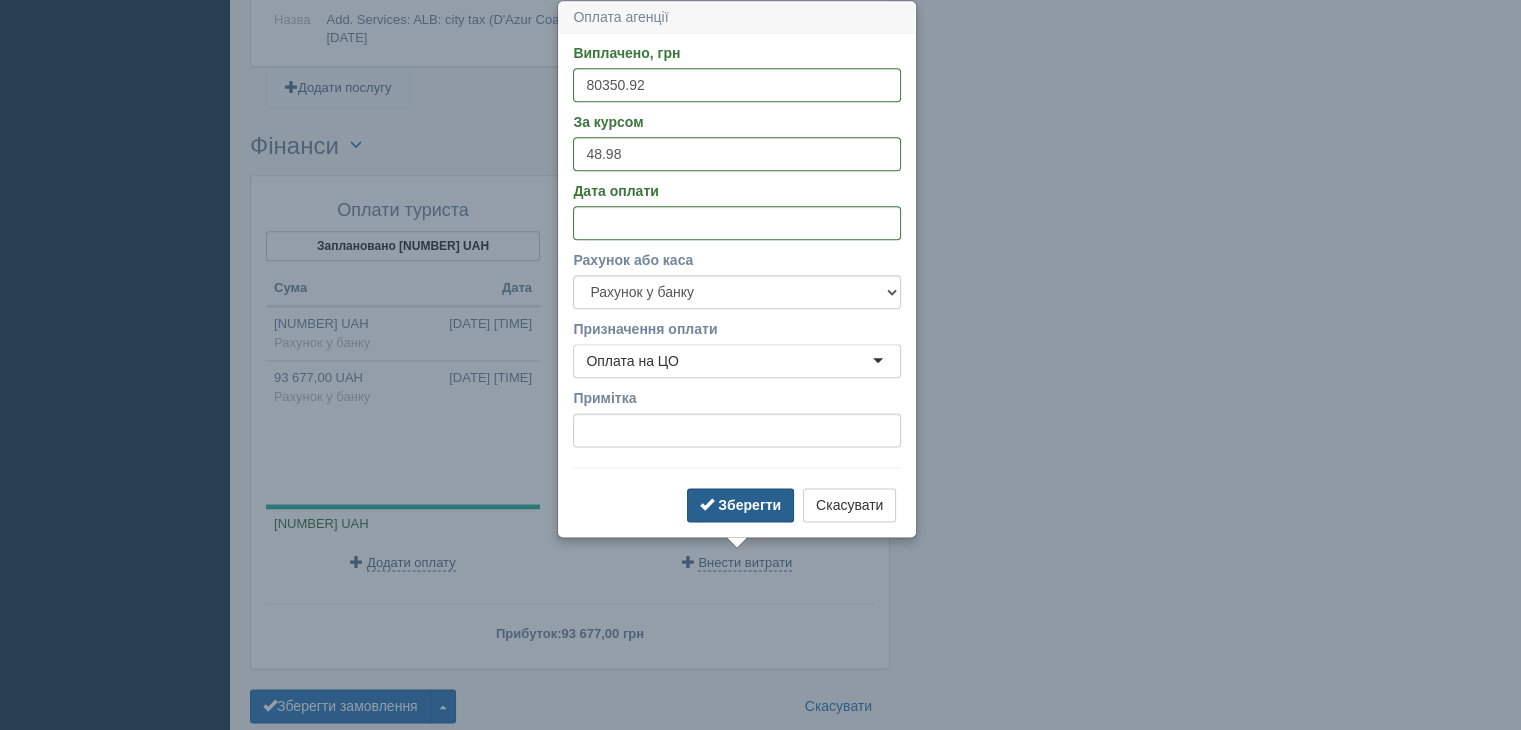 click on "Зберегти" at bounding box center [749, 505] 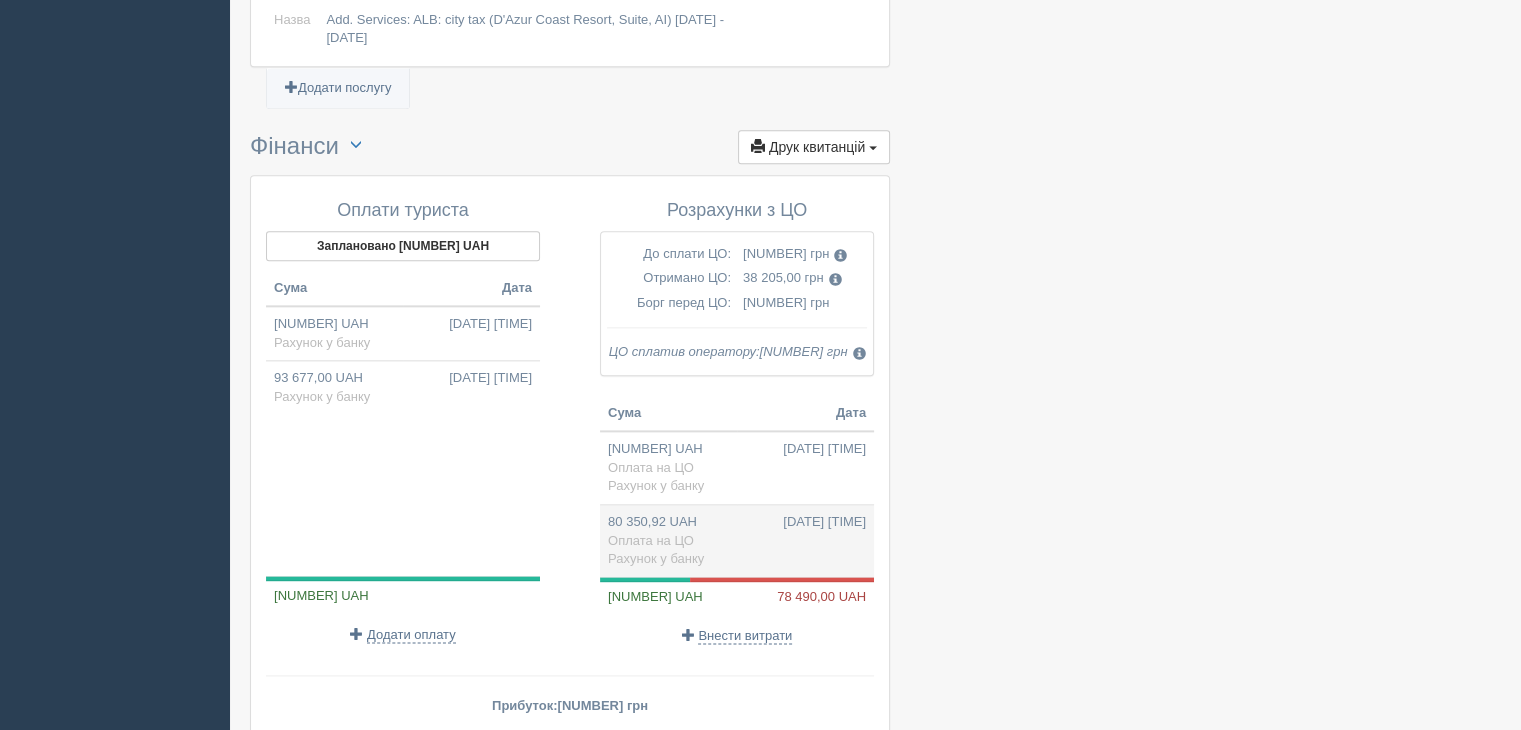 drag, startPoint x: 632, startPoint y: 522, endPoint x: 648, endPoint y: 517, distance: 16.763054 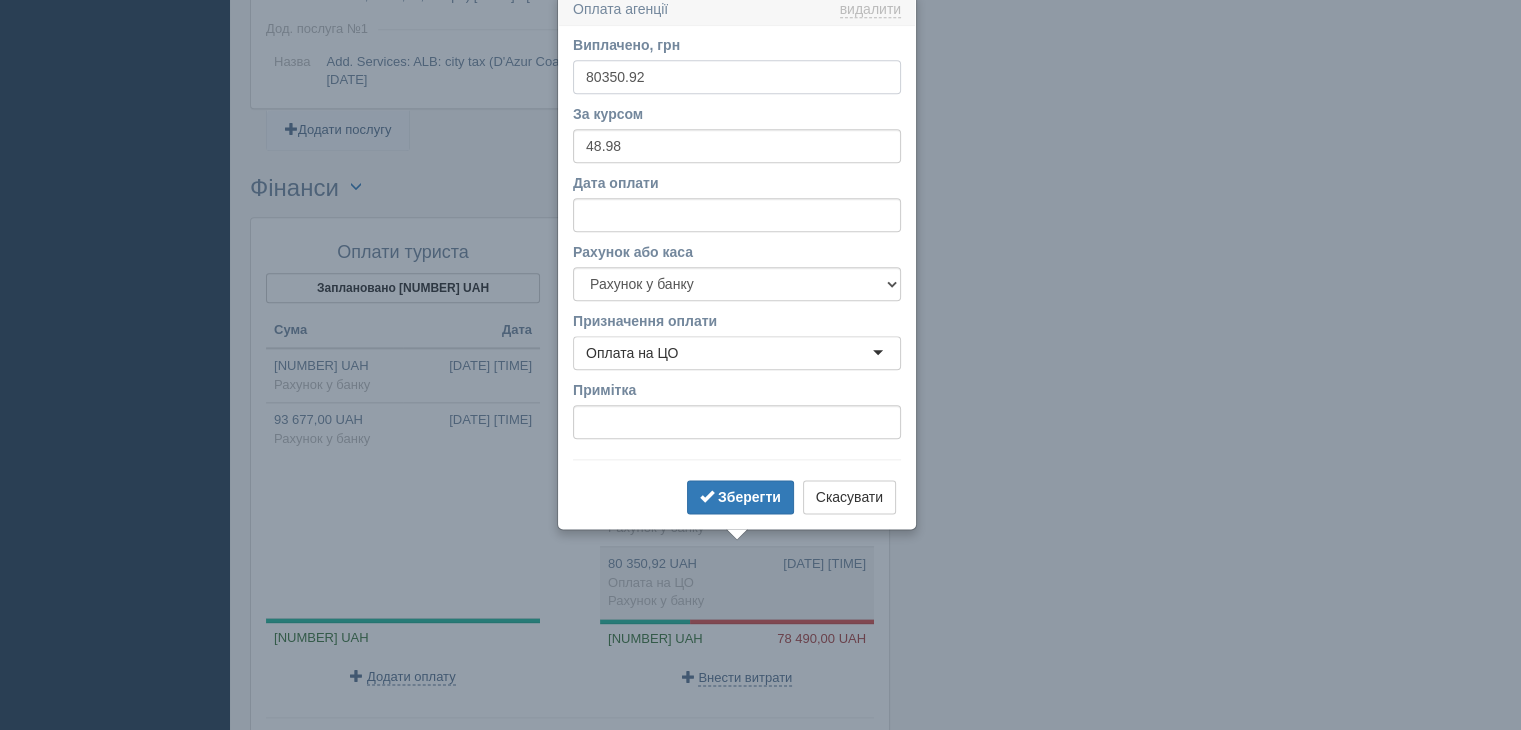 scroll, scrollTop: 2392, scrollLeft: 0, axis: vertical 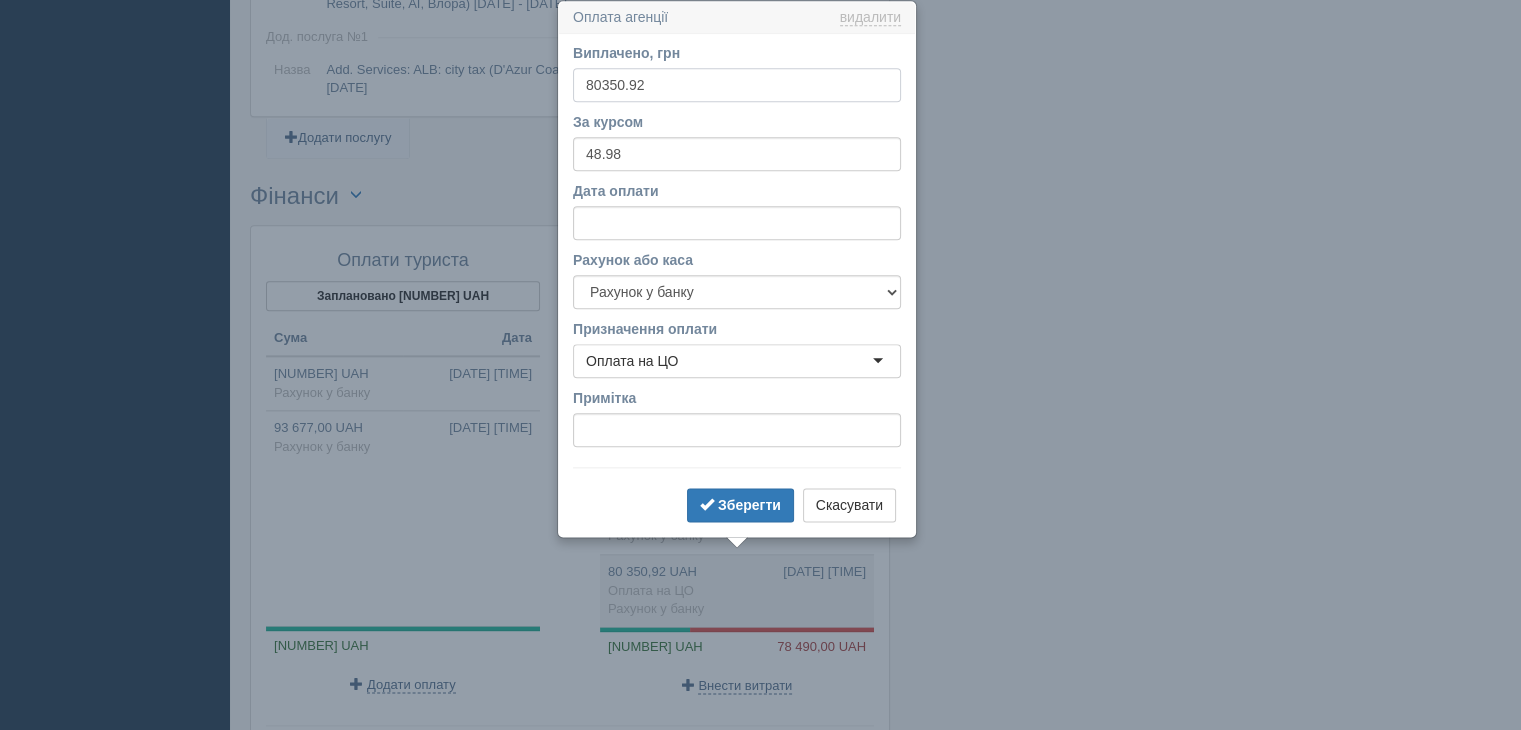 click on "80350.92" at bounding box center [737, 85] 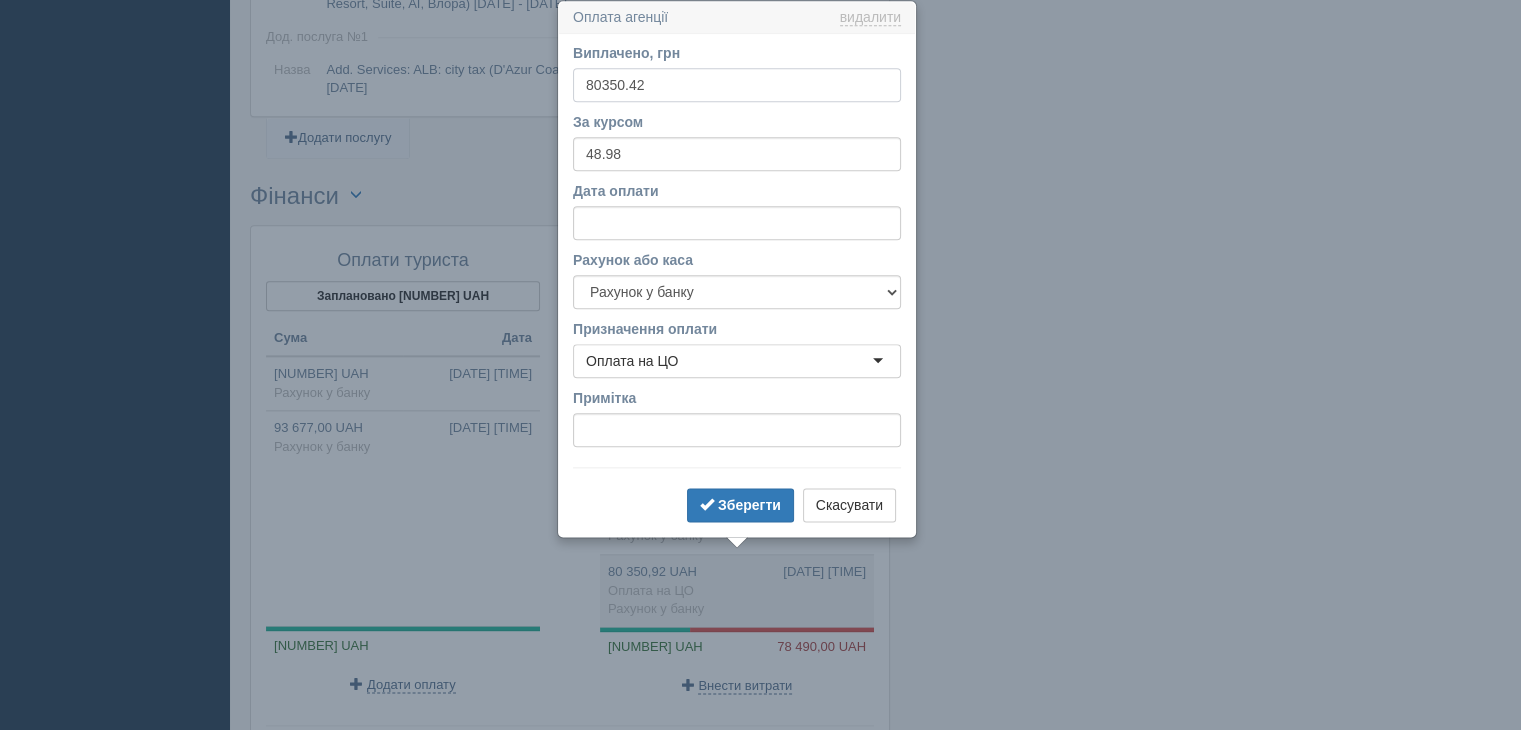type on "80350.42" 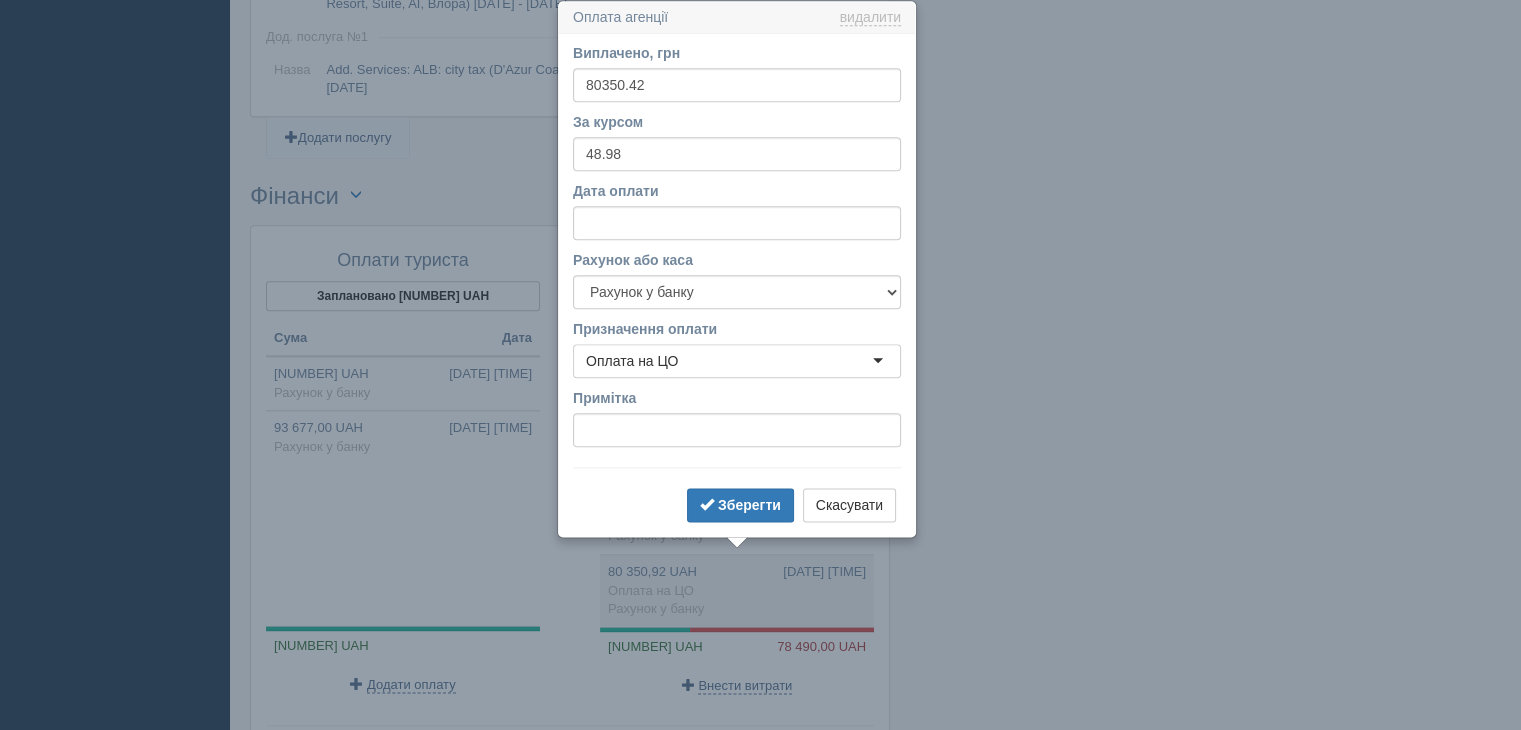click on "Виплачено, грн
80350.42
За курсом
48.98
Дата оплати
Рахунок або каса
Готівка
Картка
Рахунок у банку
Призначення оплати
Оплата на ЦО Оплата на ЦО Оплата на ЦО Комиссия банка Комиссия агента Возврат Роялти Перезачёт Інші витрати
Примітка
Зберегти
Скасувати" at bounding box center [737, 285] 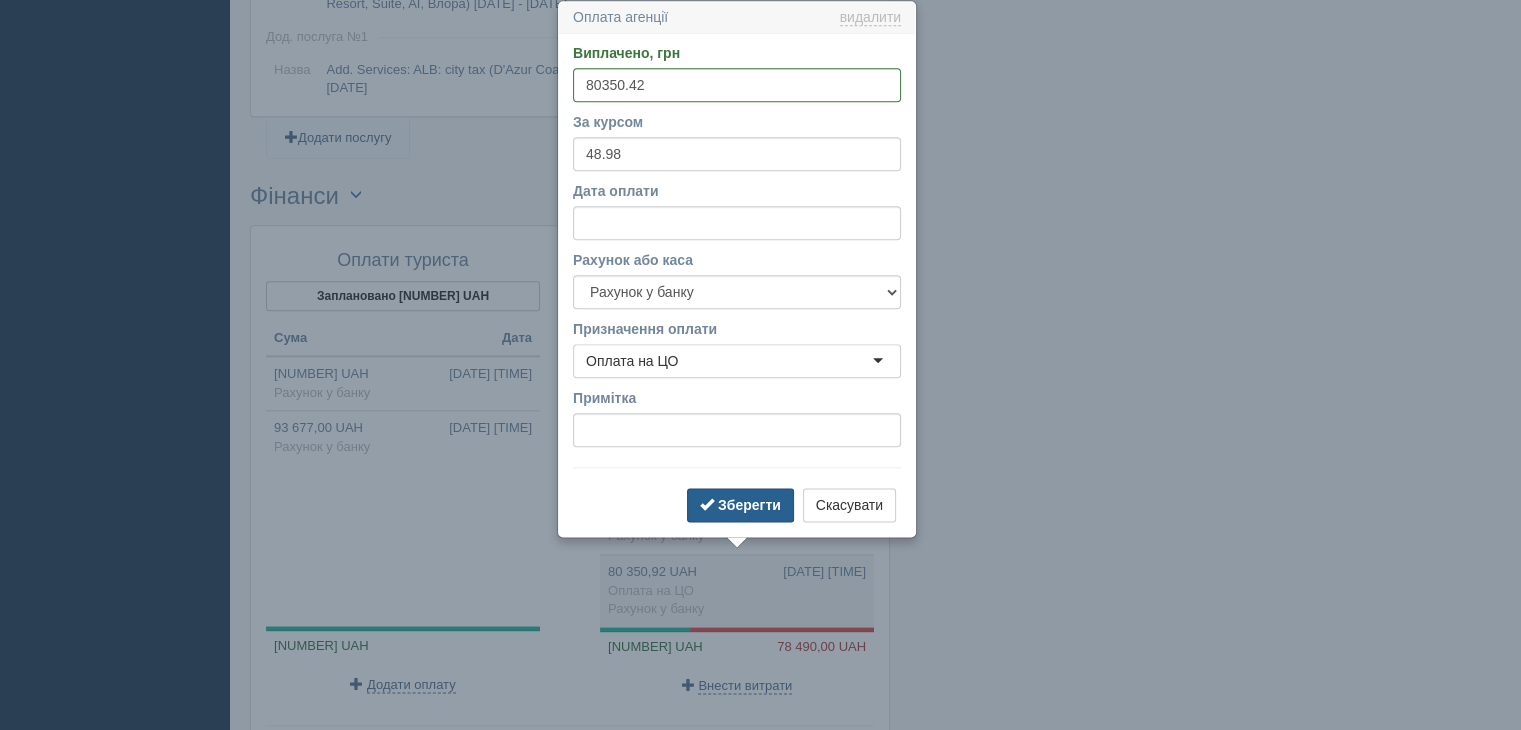 click on "Зберегти" at bounding box center [740, 505] 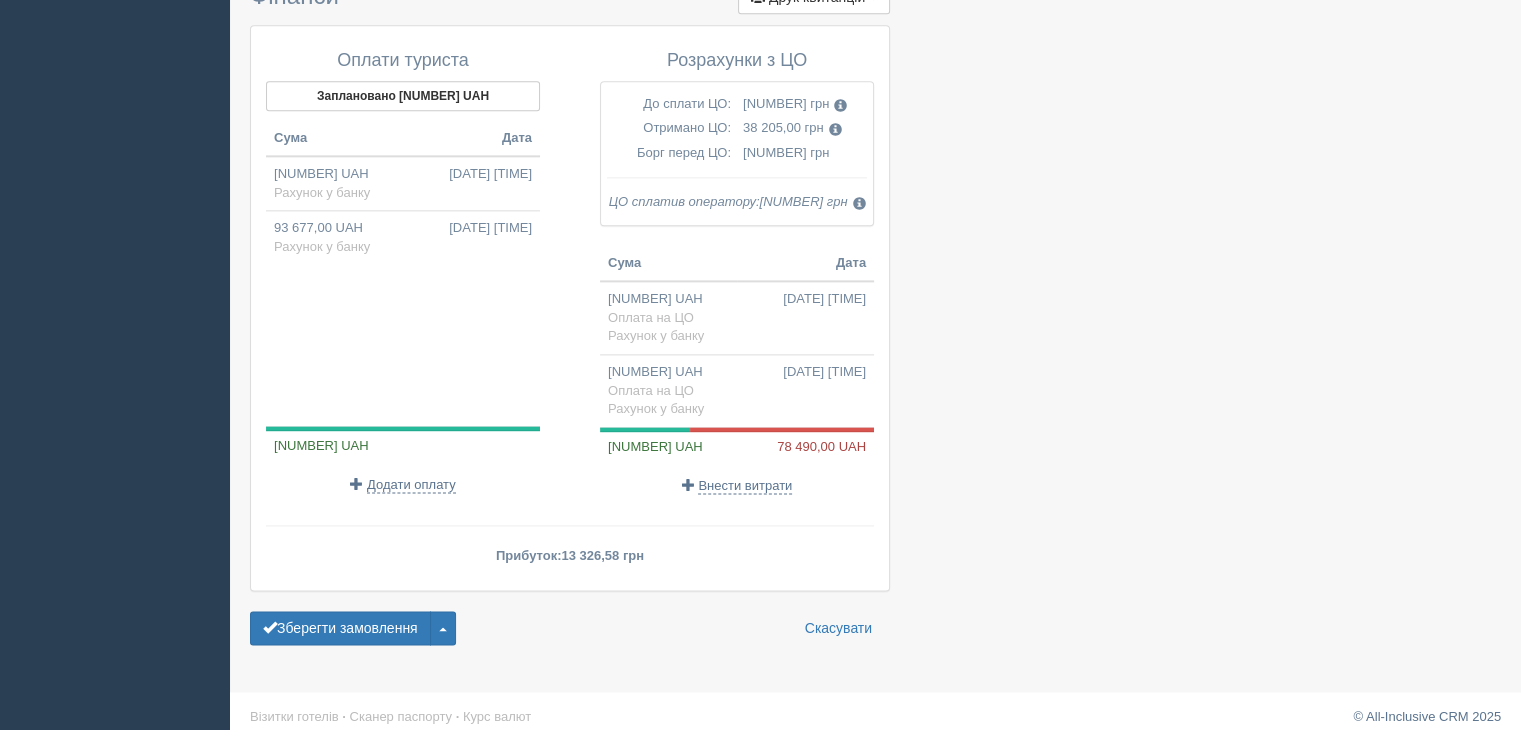 scroll, scrollTop: 2492, scrollLeft: 0, axis: vertical 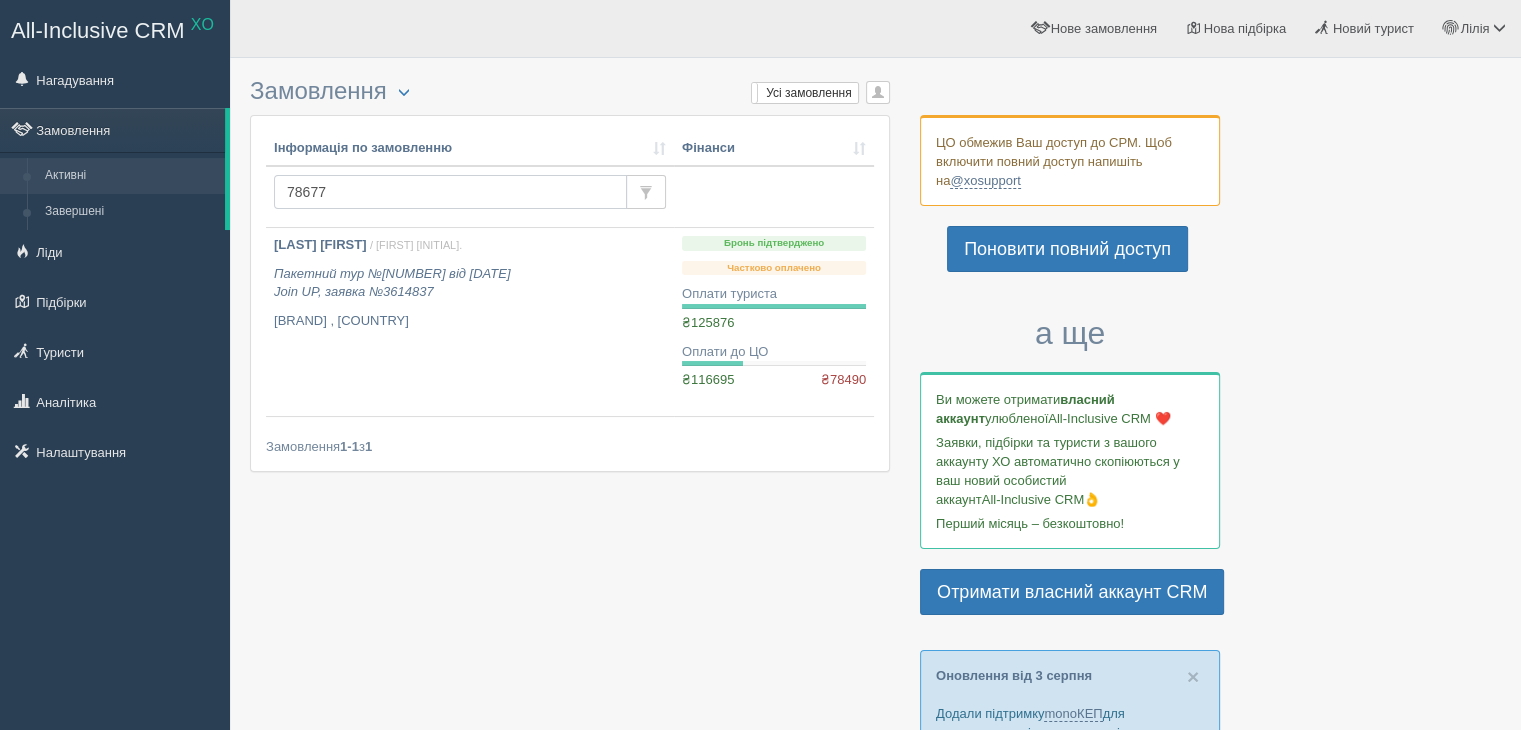 click on "78677" at bounding box center (450, 192) 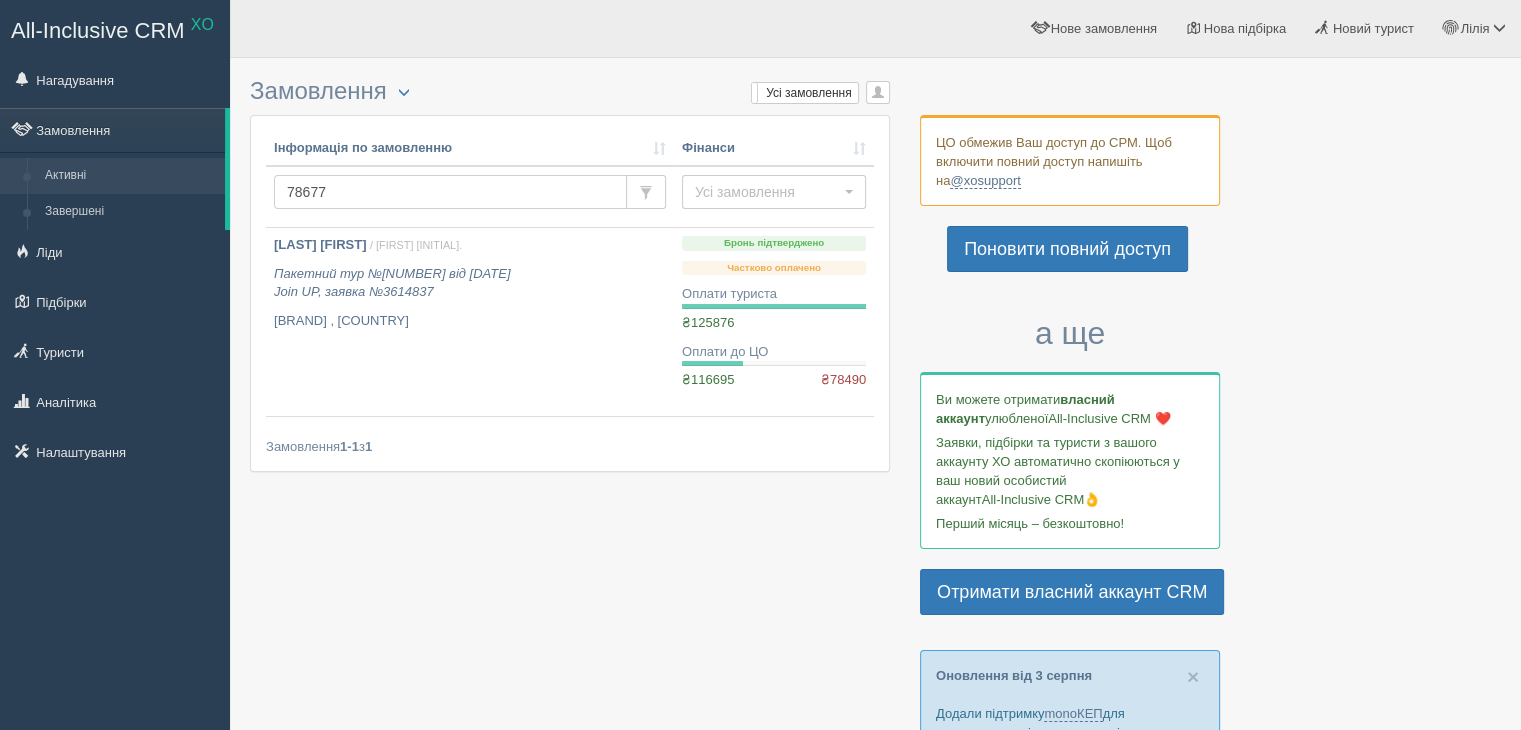 paste on "5789" 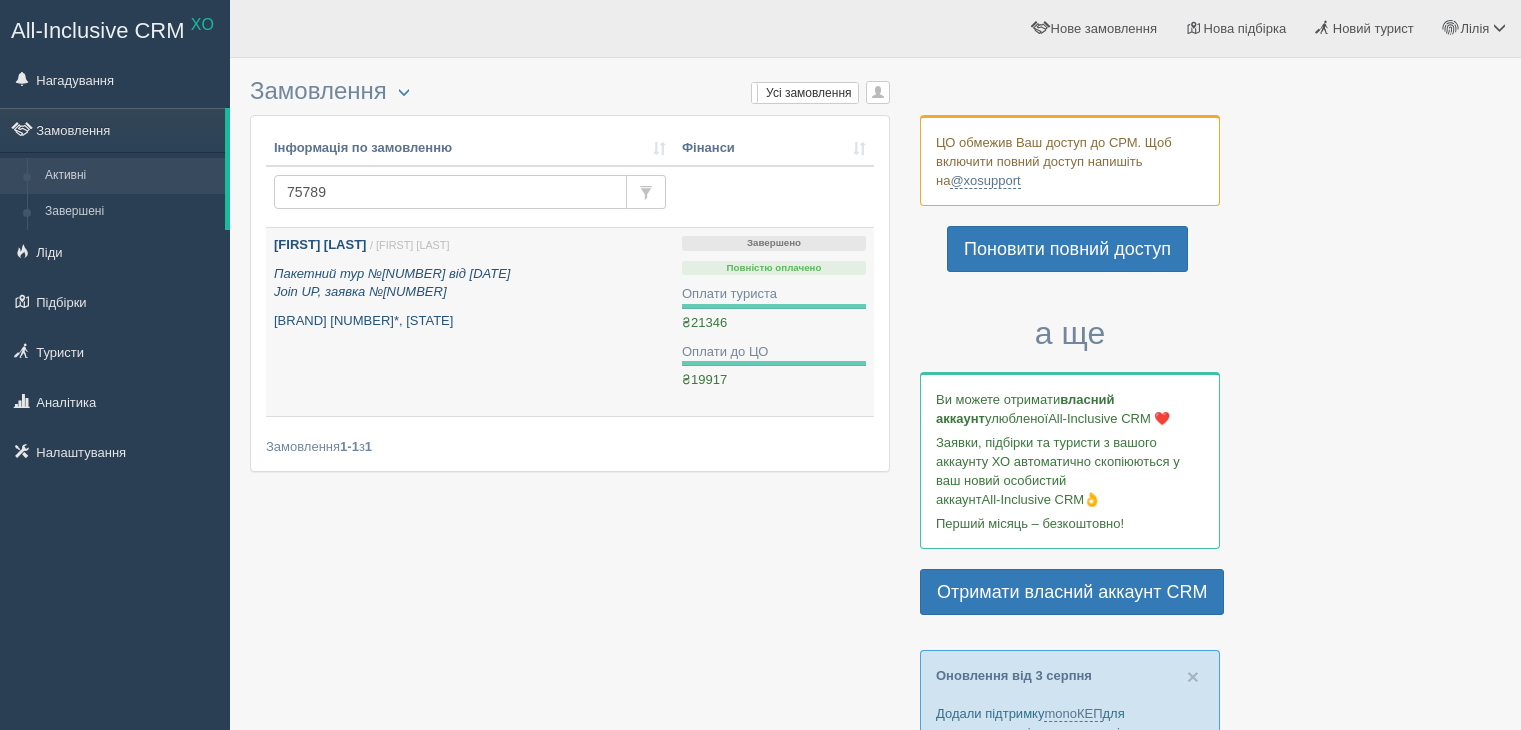 scroll, scrollTop: 0, scrollLeft: 0, axis: both 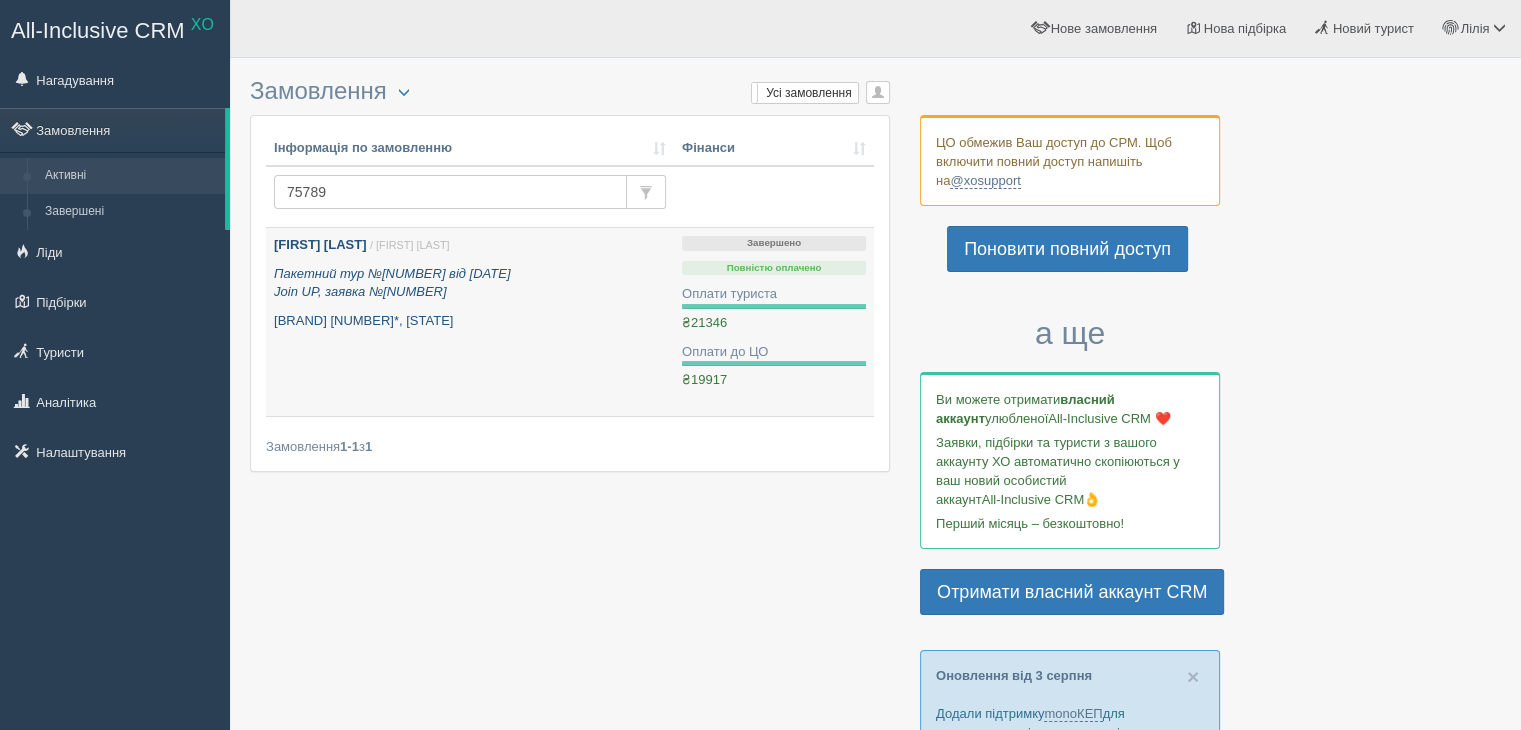 click on "Пакетний тур №[NUMBER] від [DATE]
Join UP, заявка №[NUMBER]" at bounding box center (392, 283) 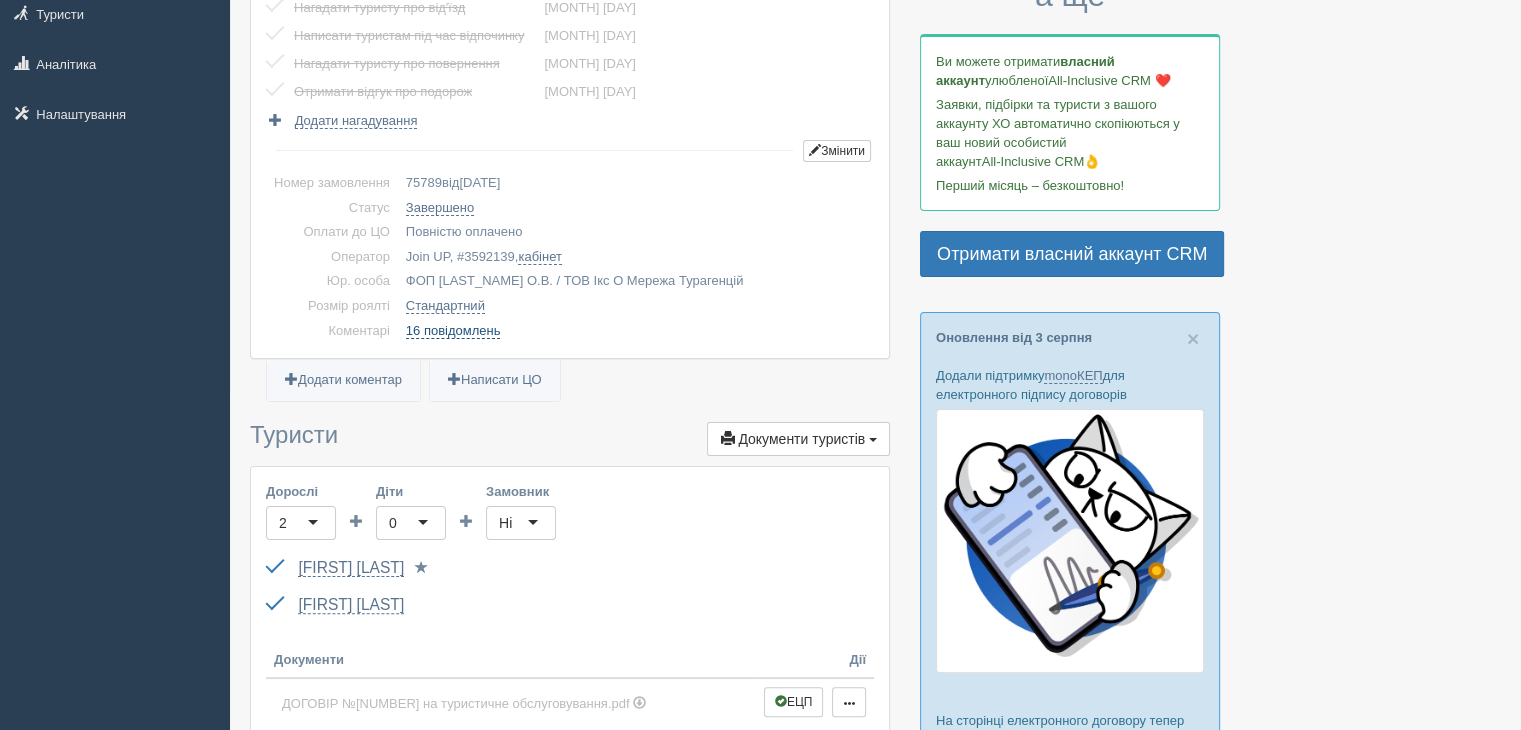scroll, scrollTop: 200, scrollLeft: 0, axis: vertical 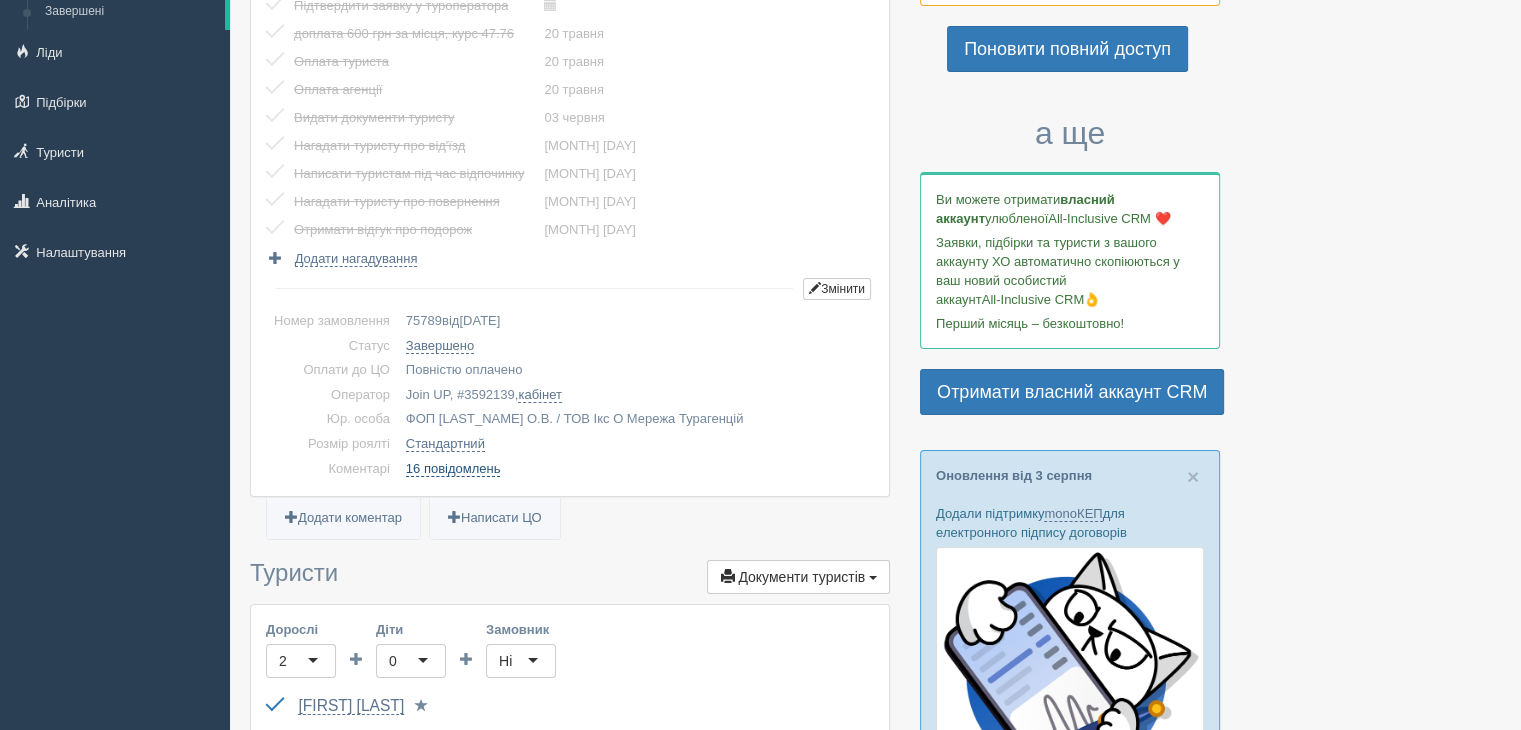 click on "16 повідомлень" at bounding box center (453, 469) 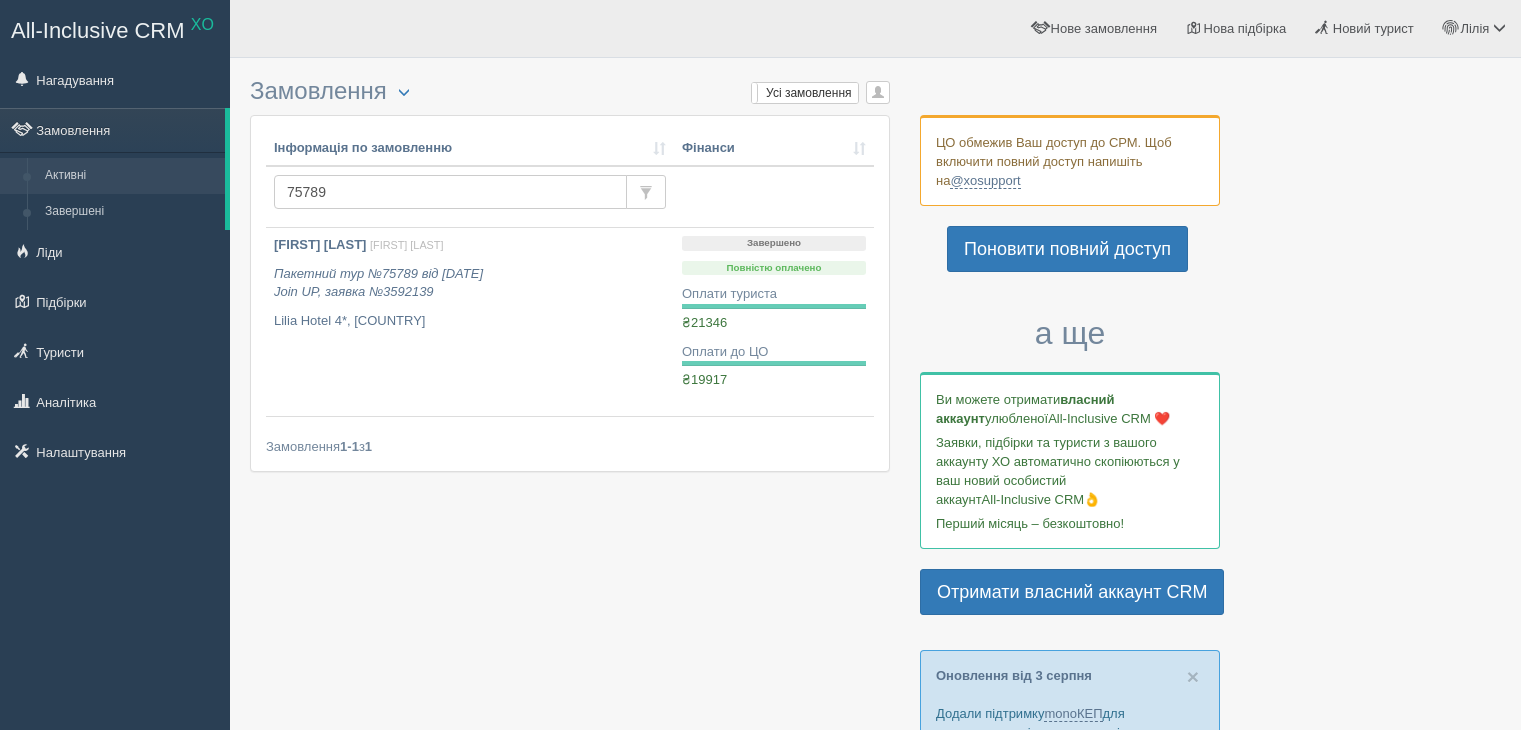 scroll, scrollTop: 0, scrollLeft: 0, axis: both 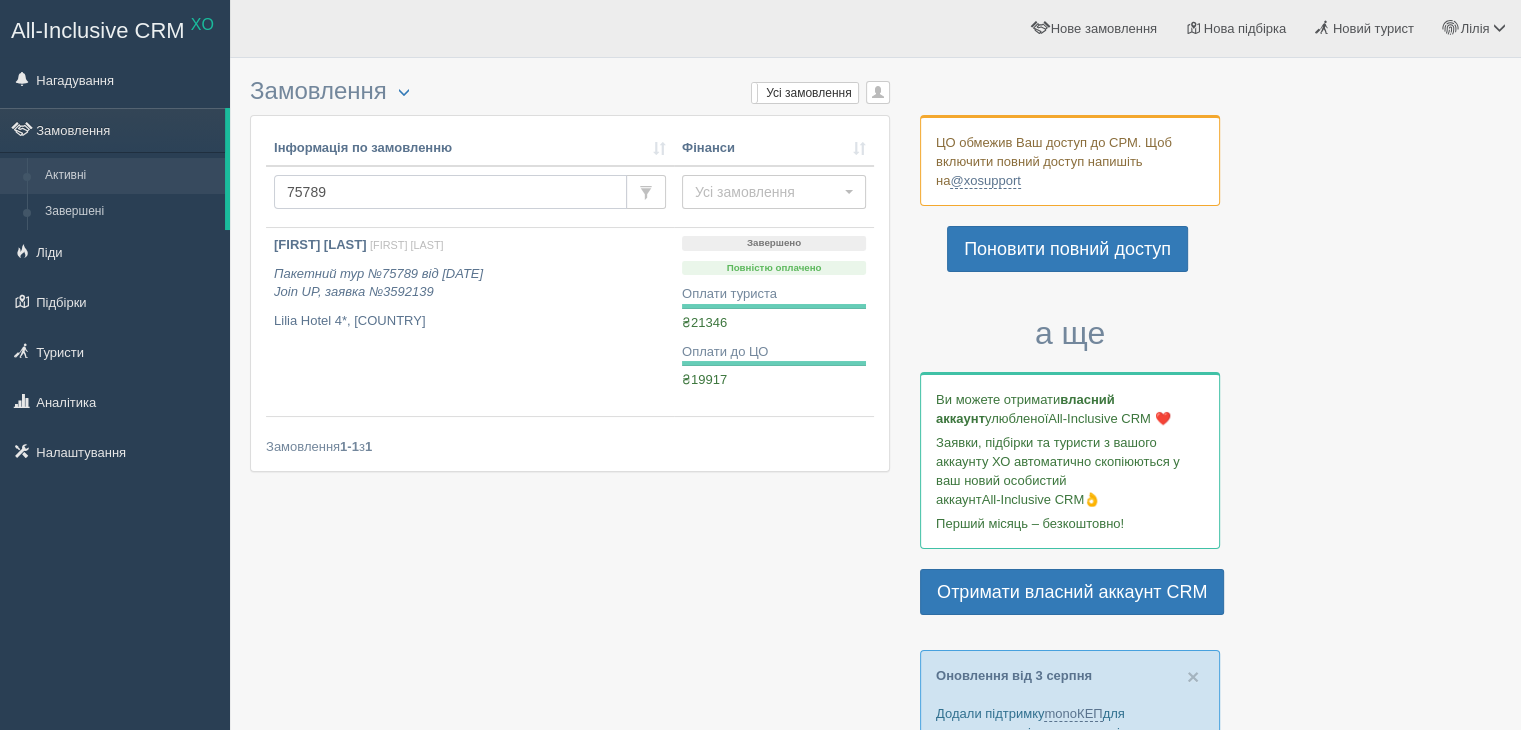 click on "75789" at bounding box center (450, 192) 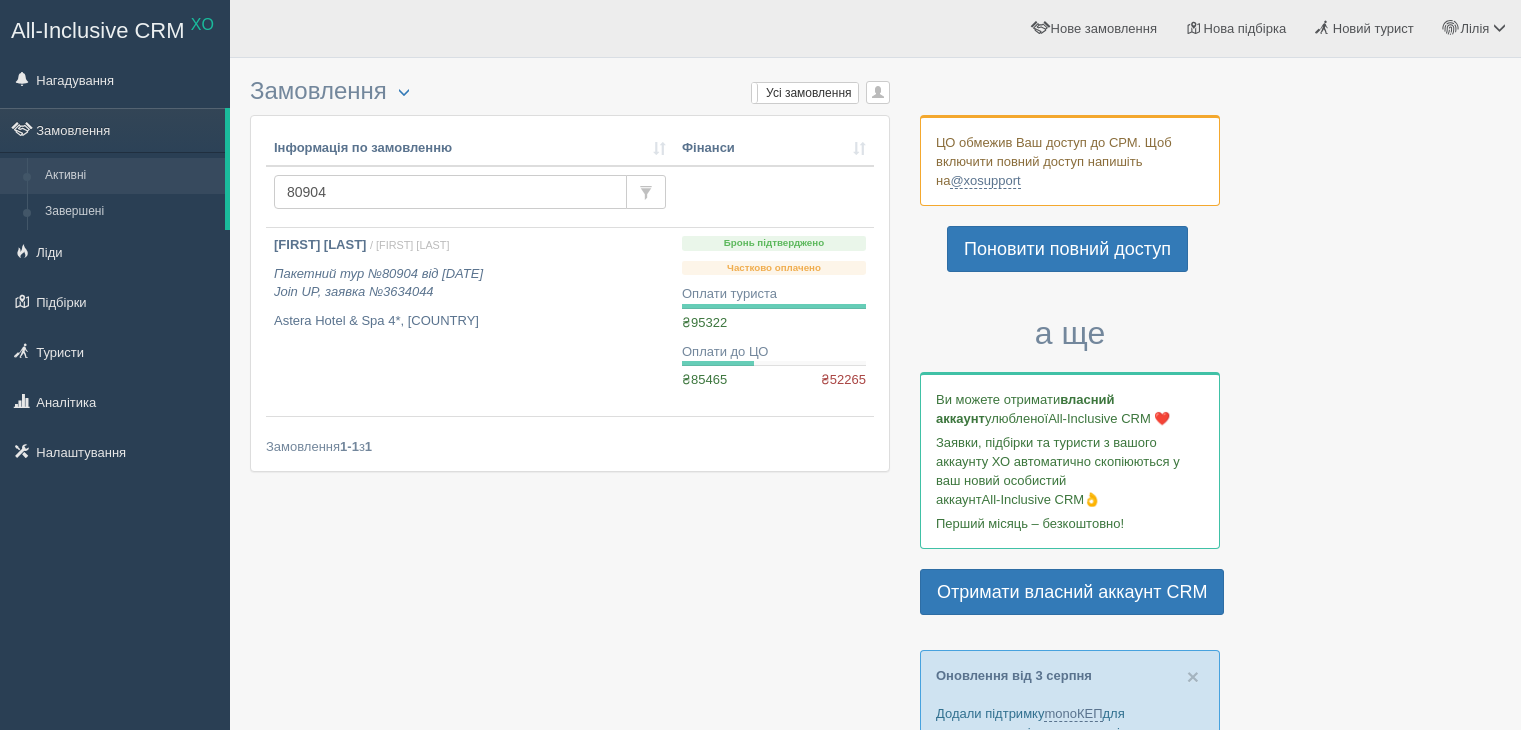 scroll, scrollTop: 0, scrollLeft: 0, axis: both 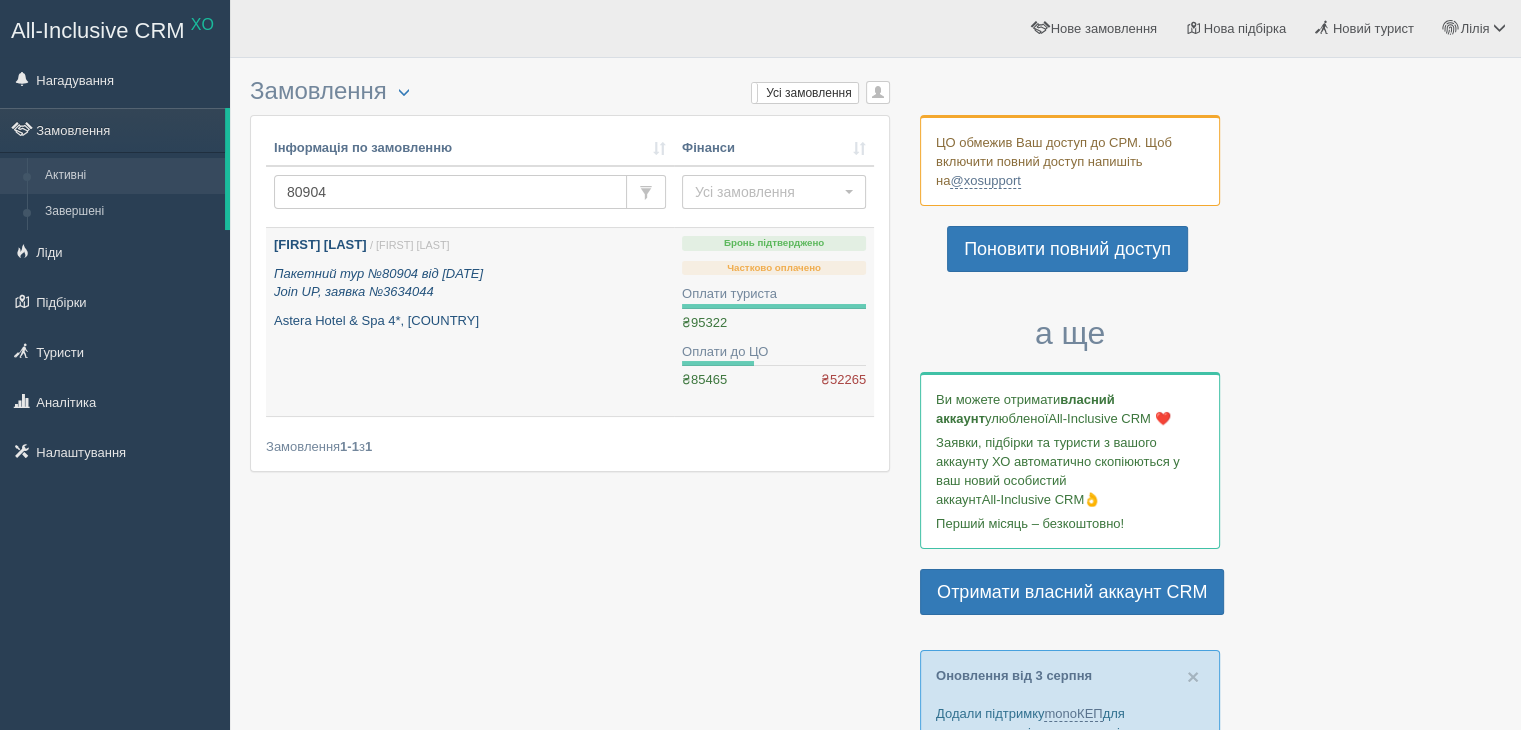 click on "[FIRST] [LAST]
/ [FIRST] [LAST]
Пакетний тур №80904 від [DATE]
Join UP, заявка №3634044
Astera Hotel & Spa 4*, [COUNTRY]" at bounding box center [470, 322] 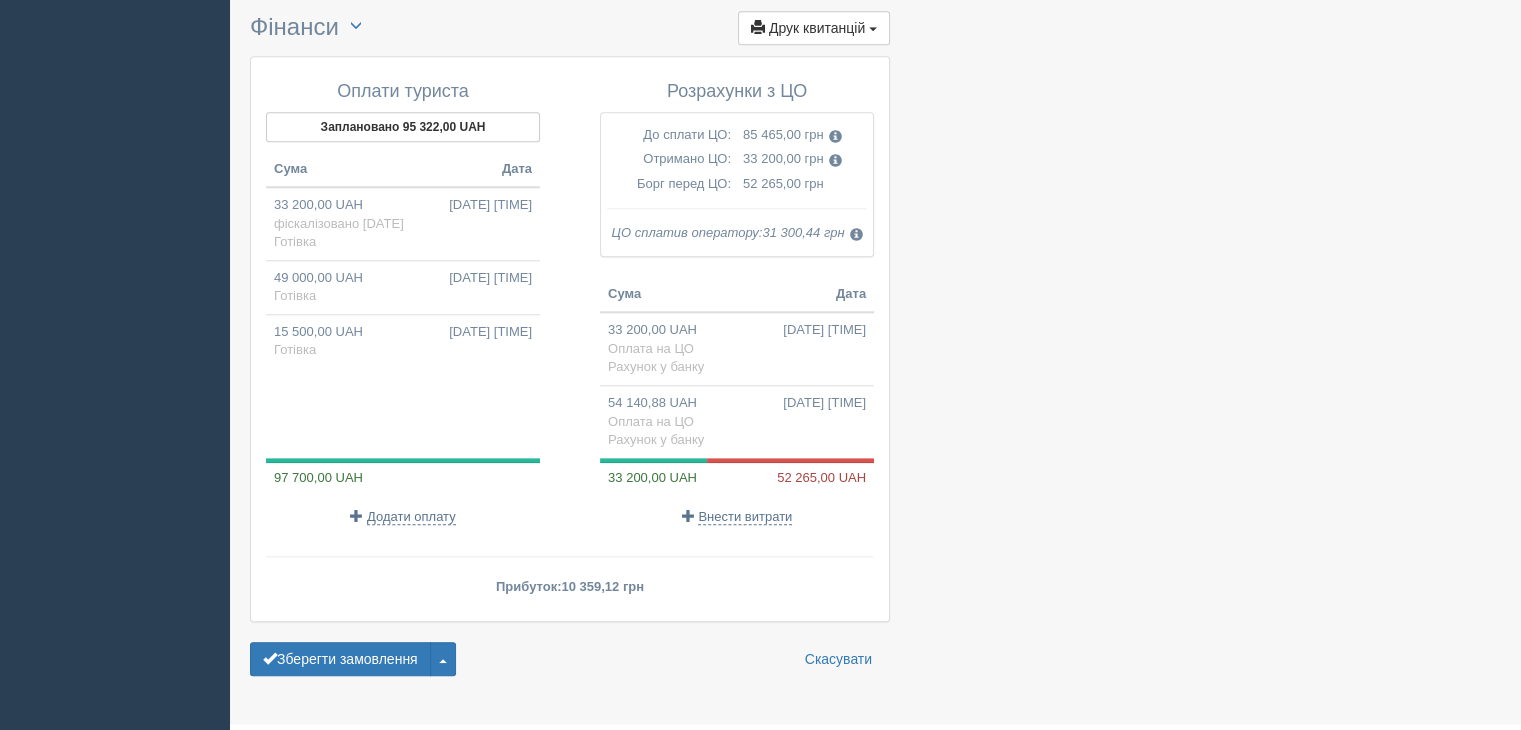 scroll, scrollTop: 2013, scrollLeft: 0, axis: vertical 